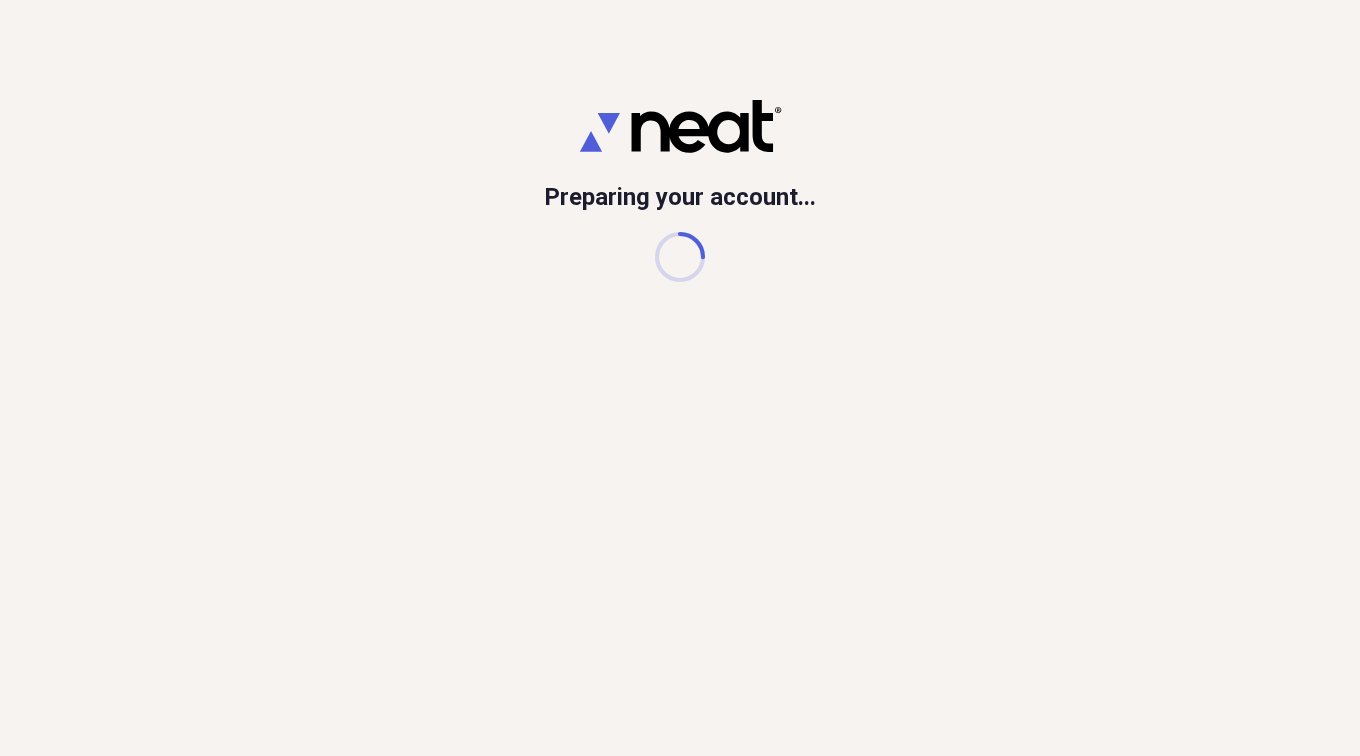scroll, scrollTop: 0, scrollLeft: 0, axis: both 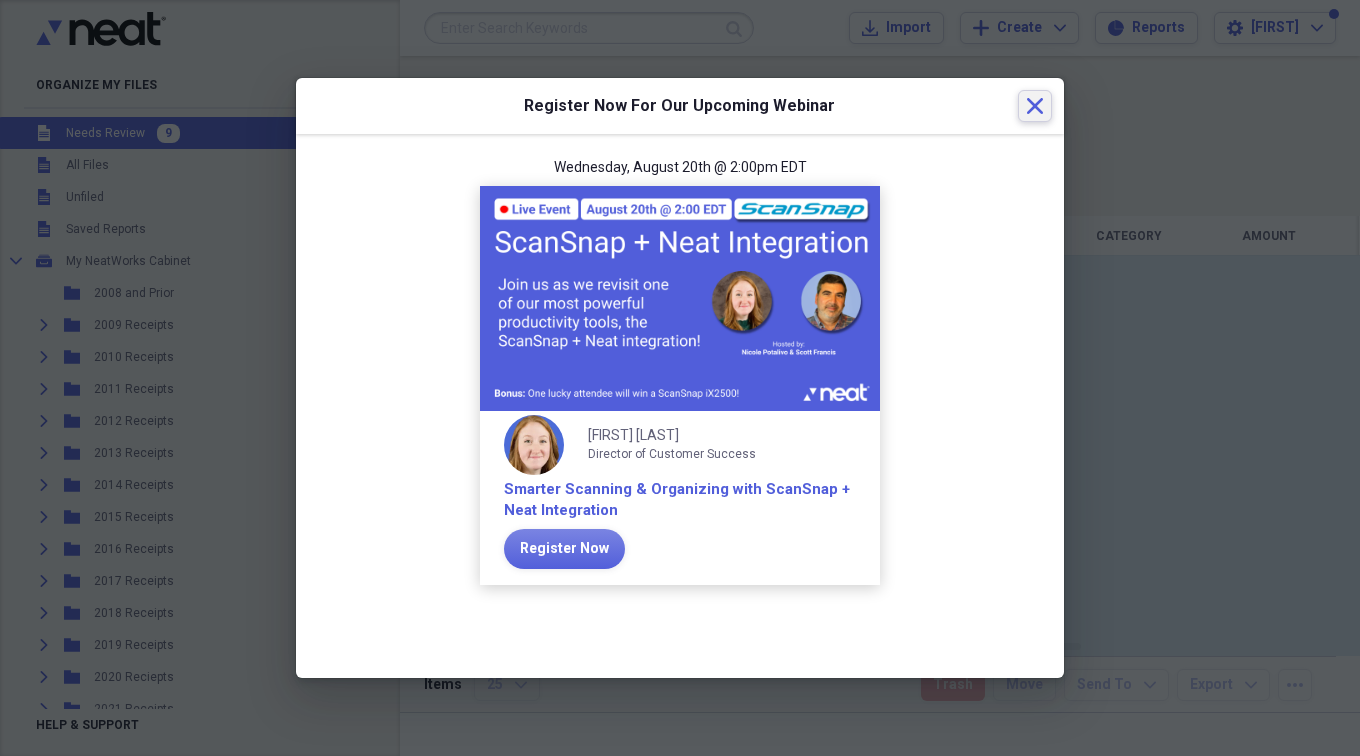 click 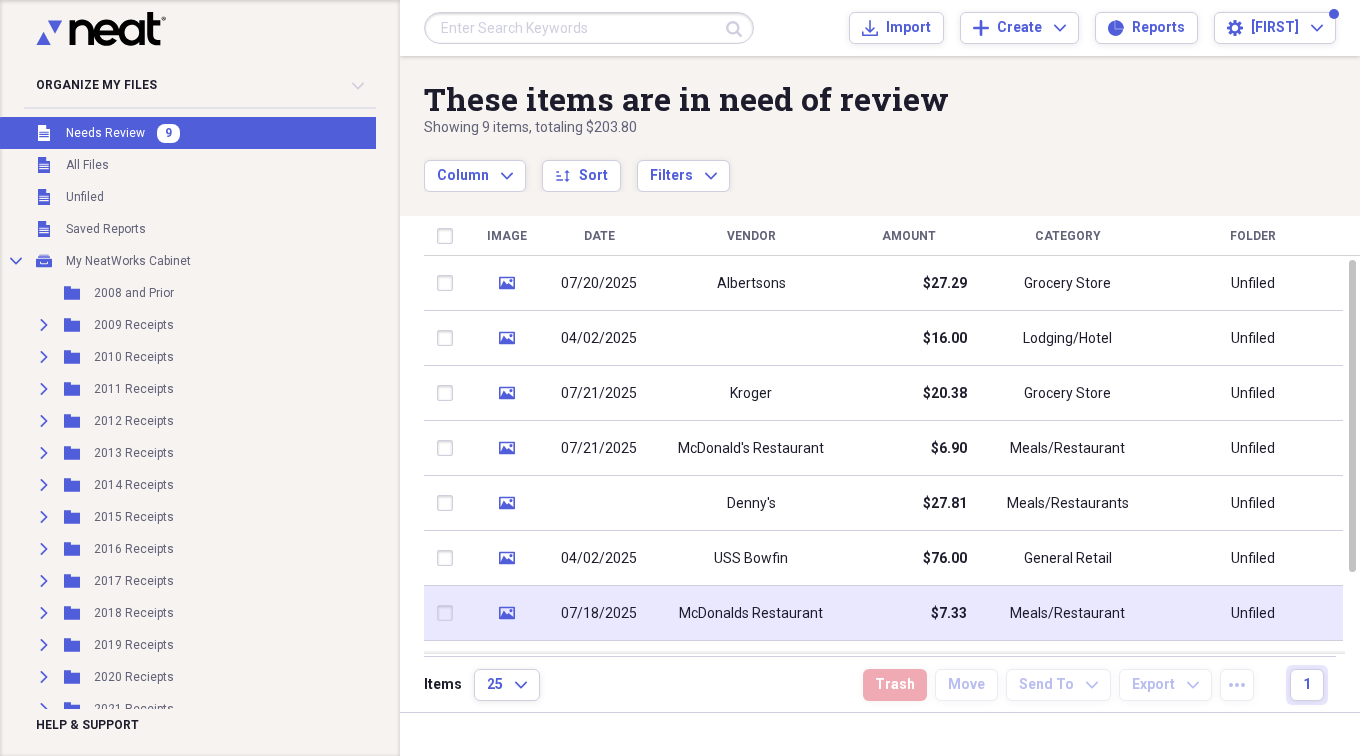 click at bounding box center (449, 613) 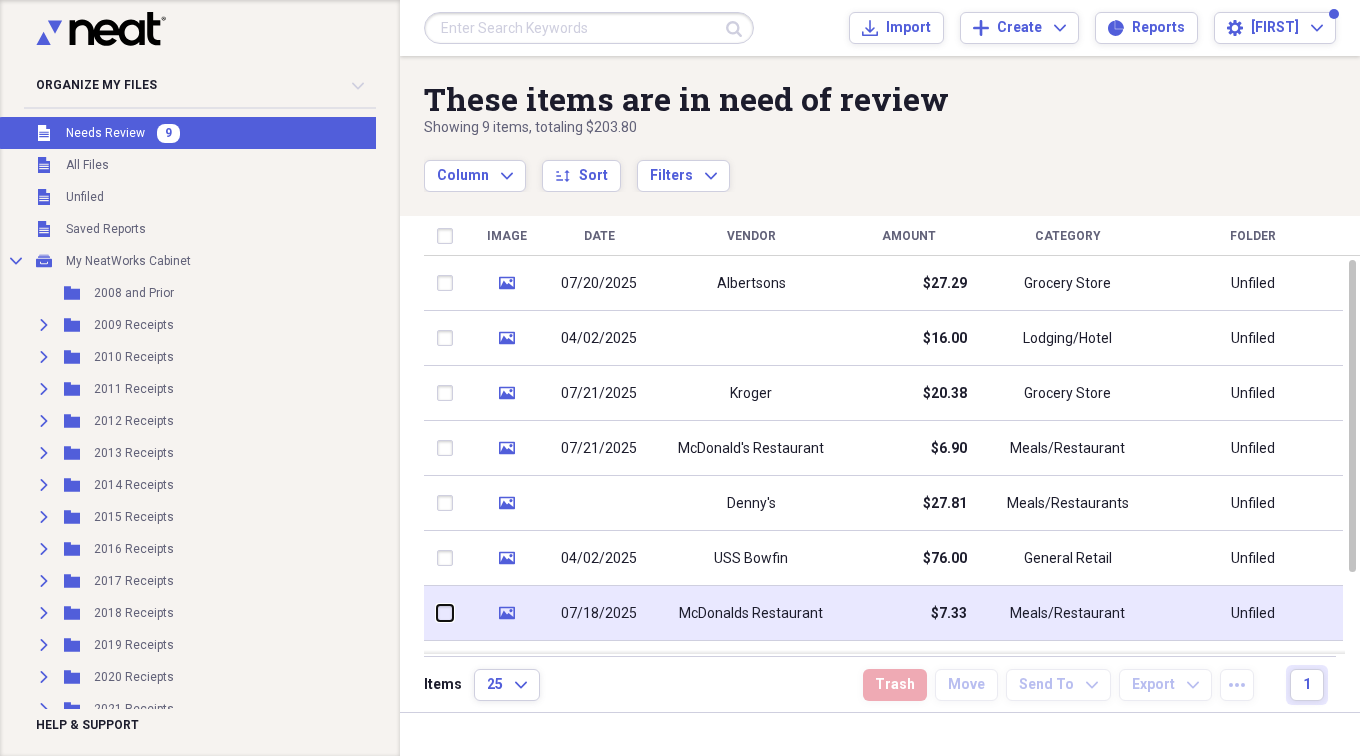 click at bounding box center [437, 613] 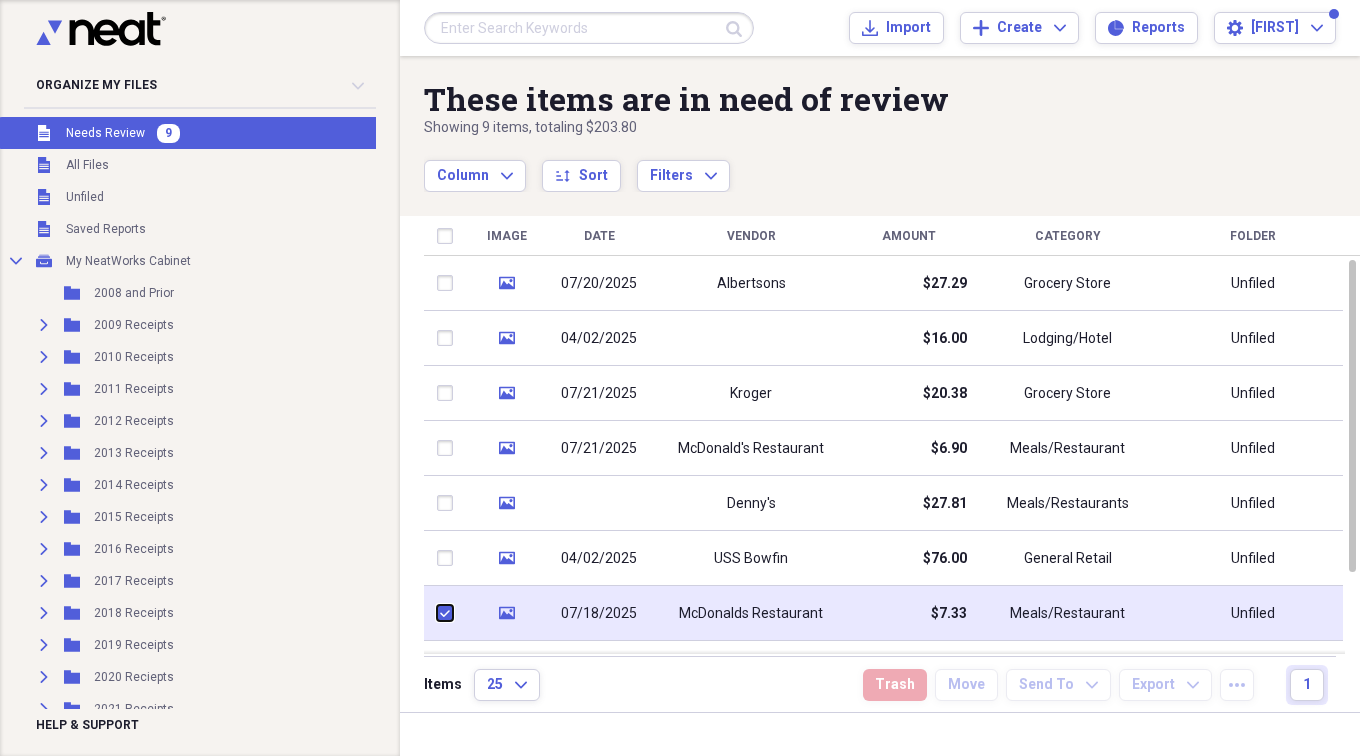 checkbox on "true" 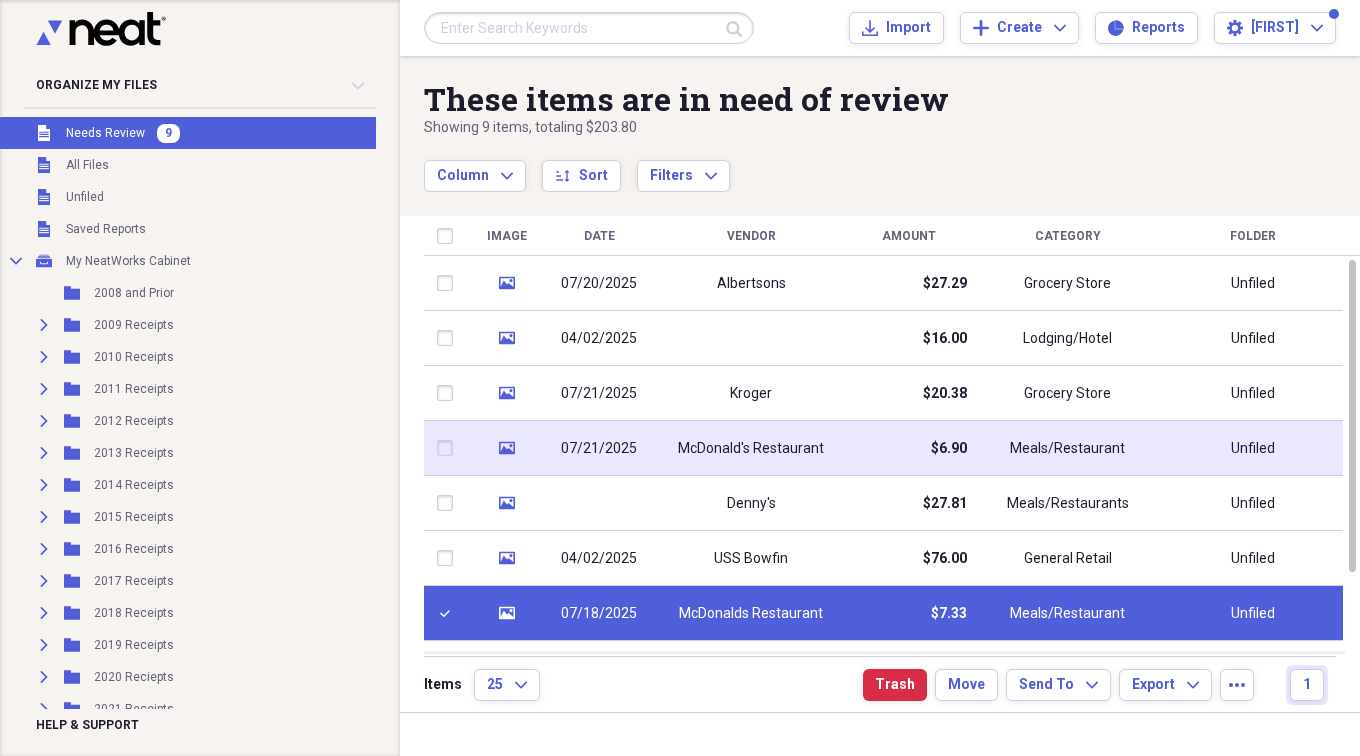 click at bounding box center [449, 448] 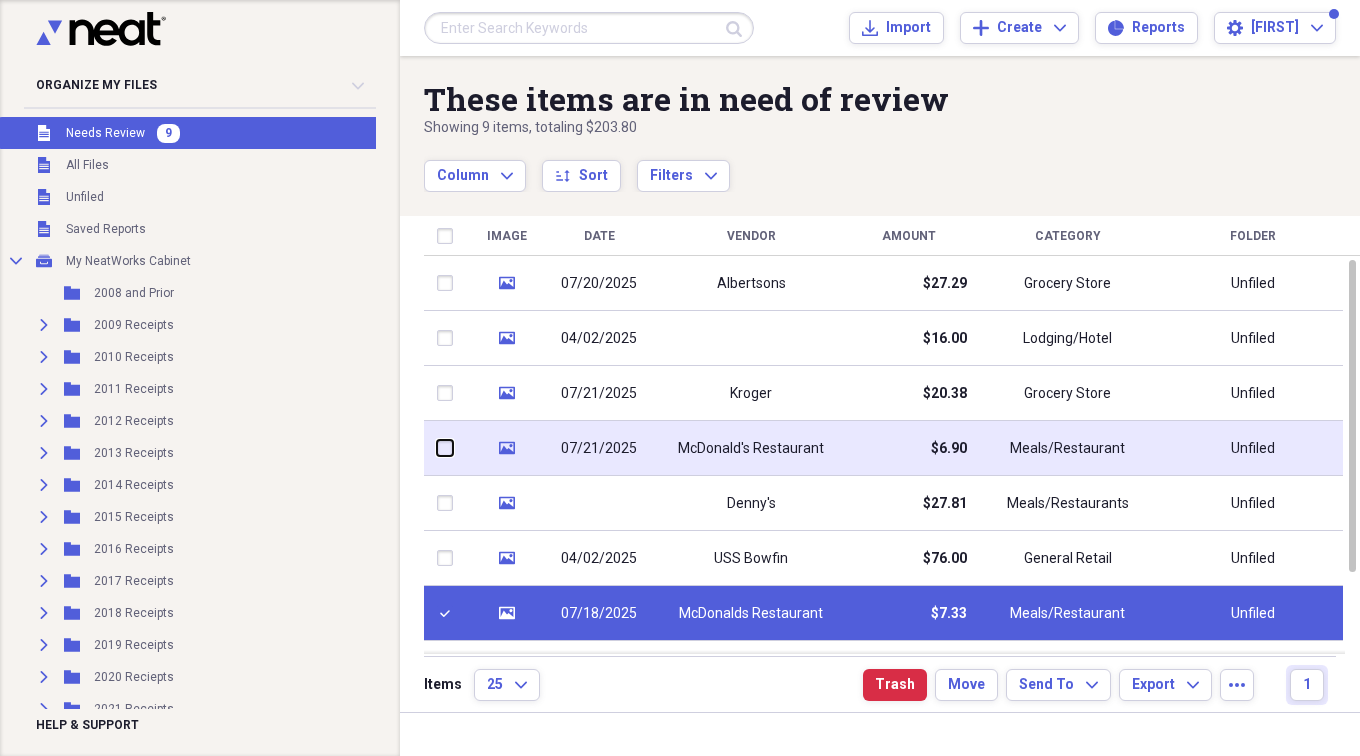 click at bounding box center (437, 448) 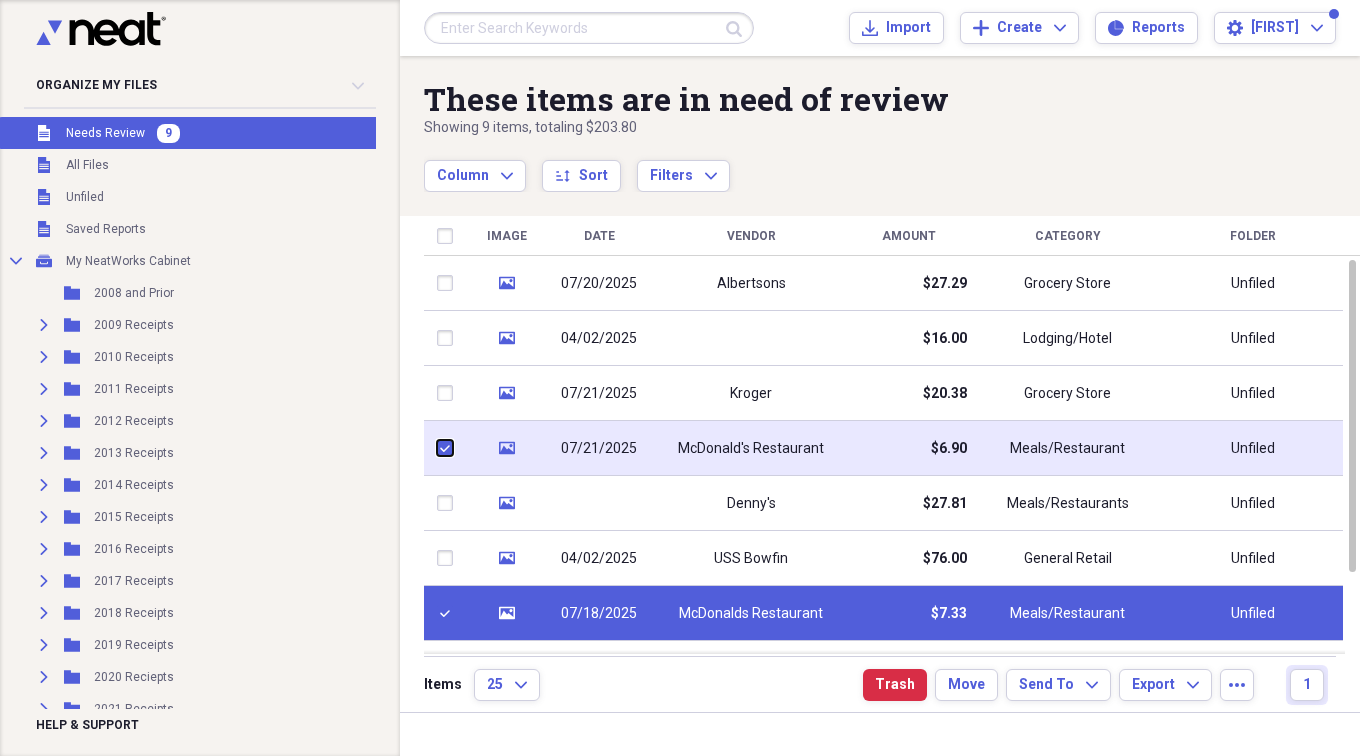 checkbox on "true" 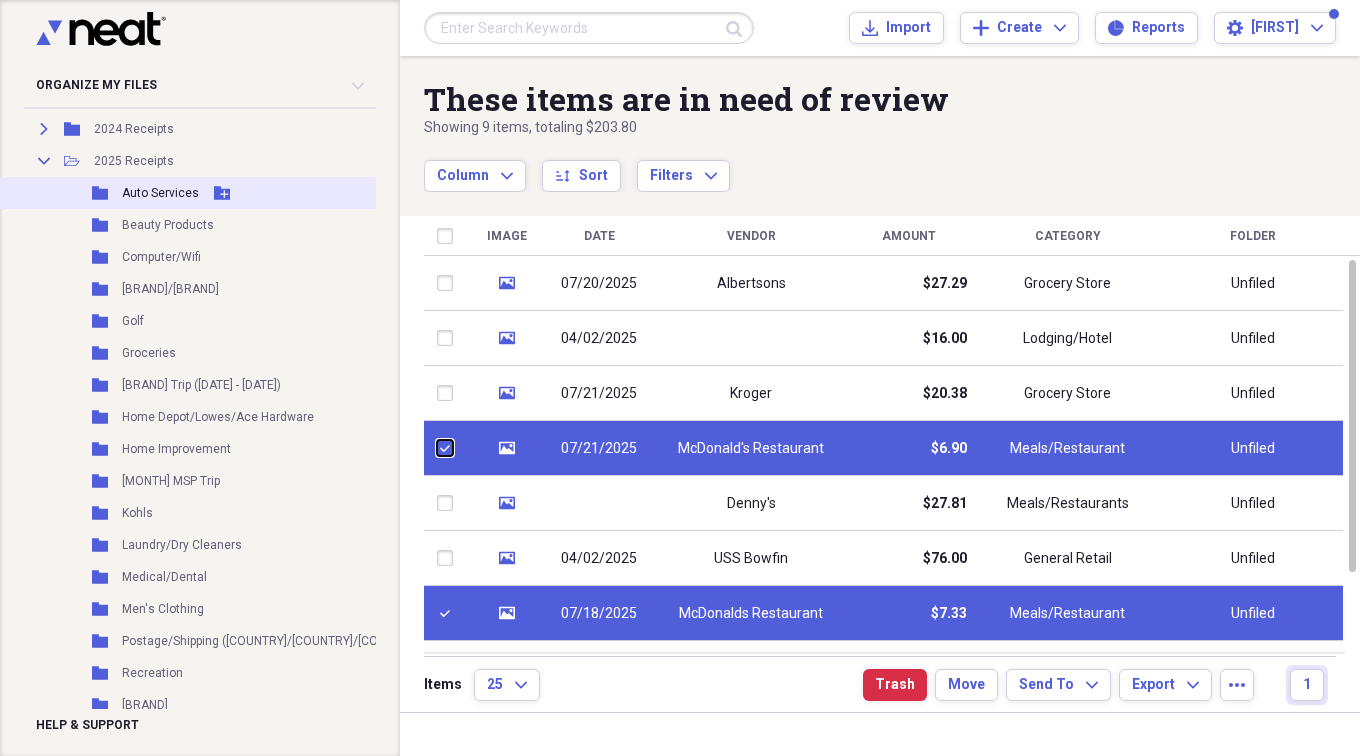 scroll, scrollTop: 700, scrollLeft: 0, axis: vertical 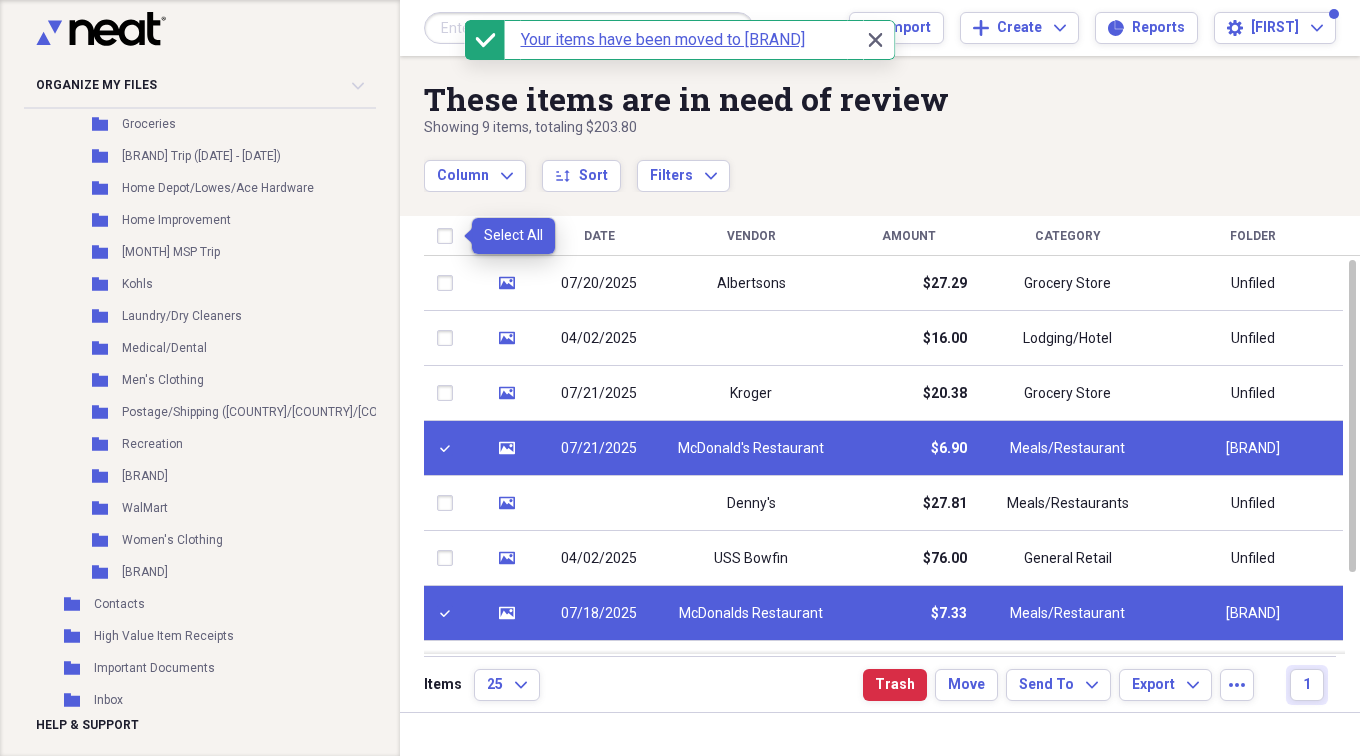 click at bounding box center [449, 236] 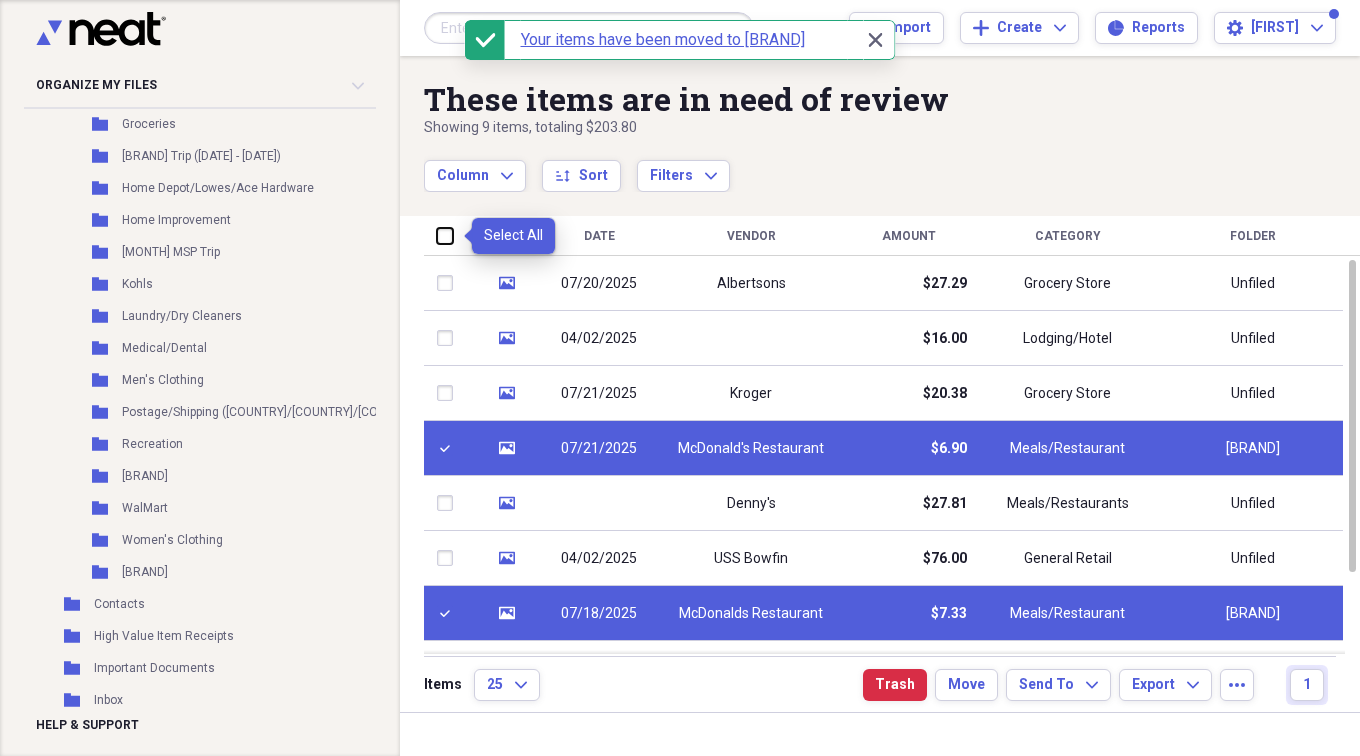 click at bounding box center [437, 235] 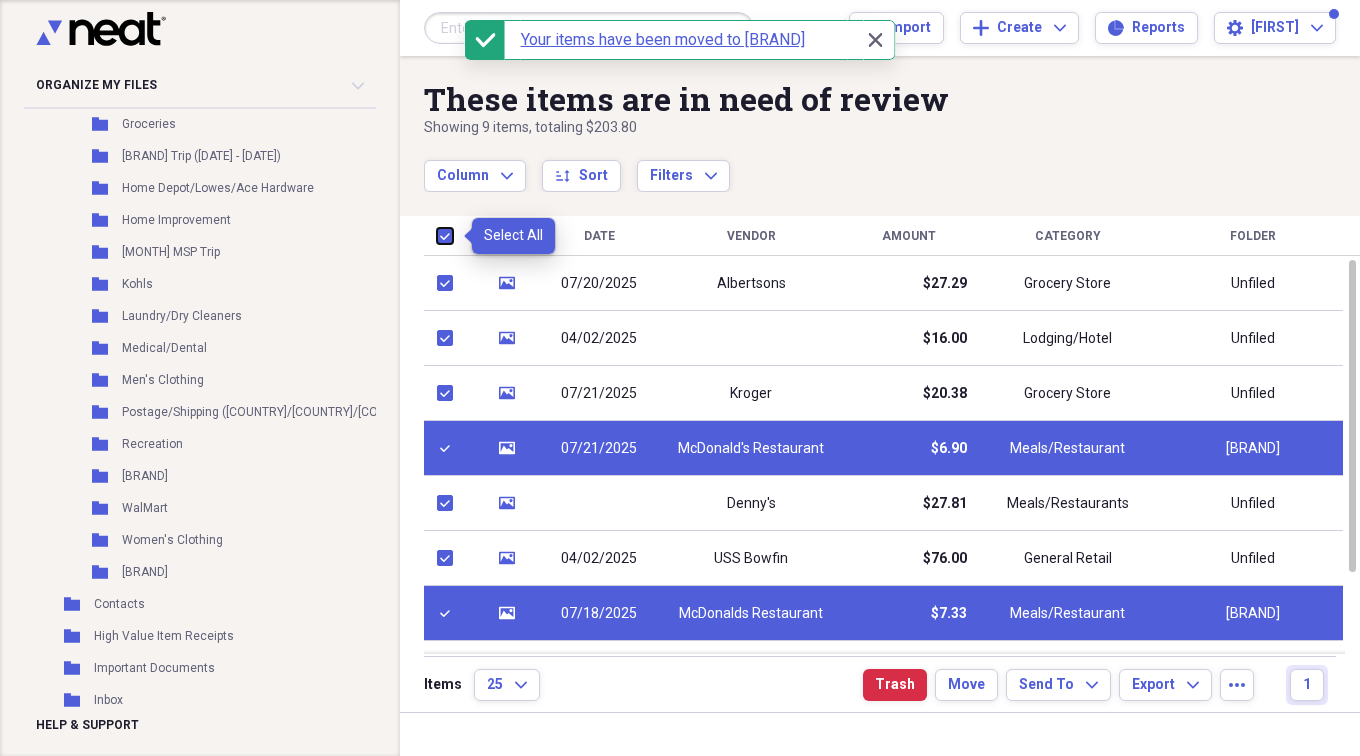 checkbox on "true" 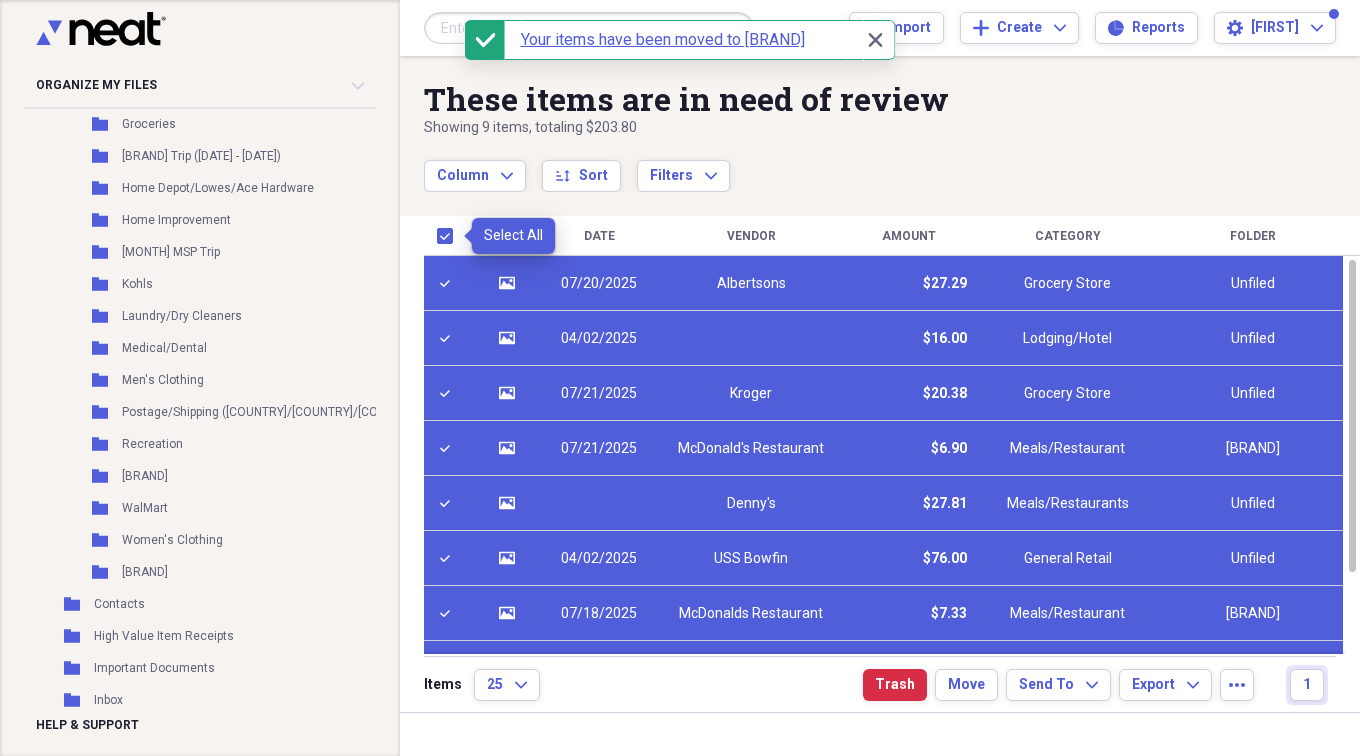 click at bounding box center (449, 236) 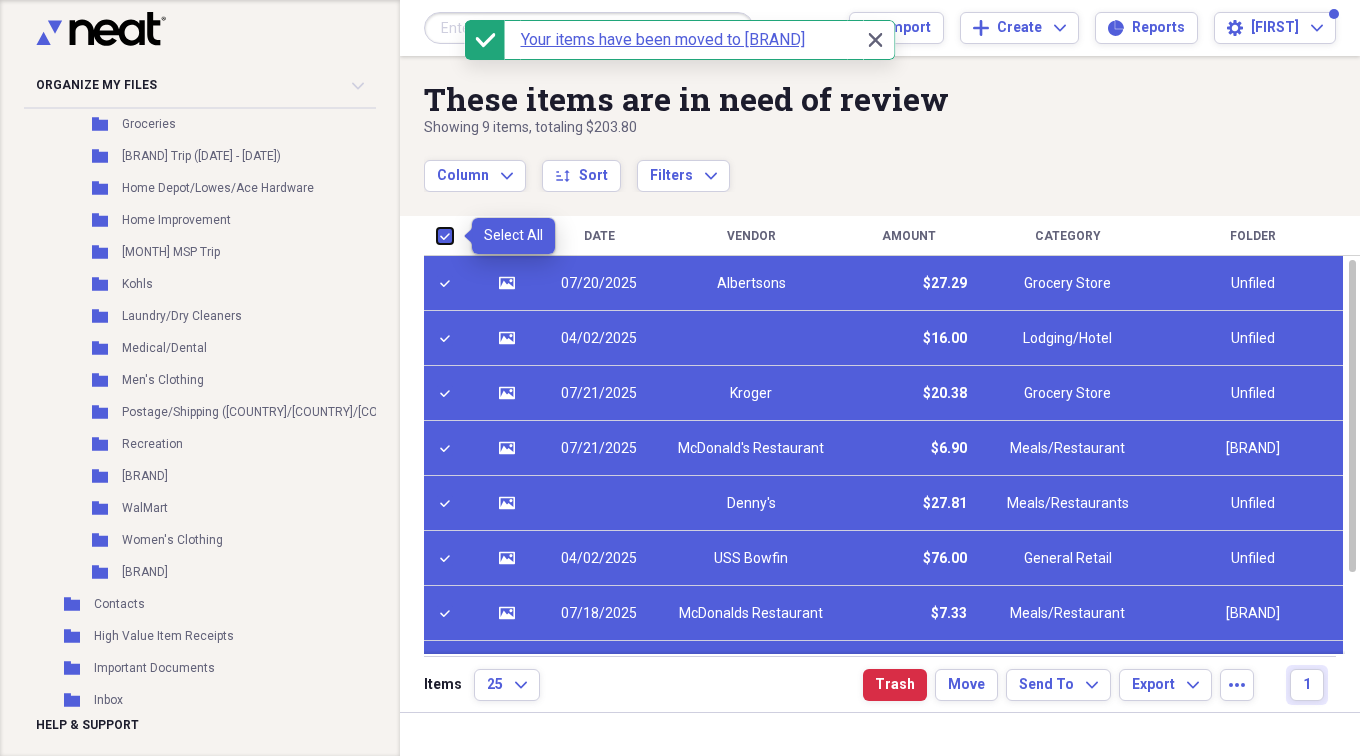 click at bounding box center (437, 235) 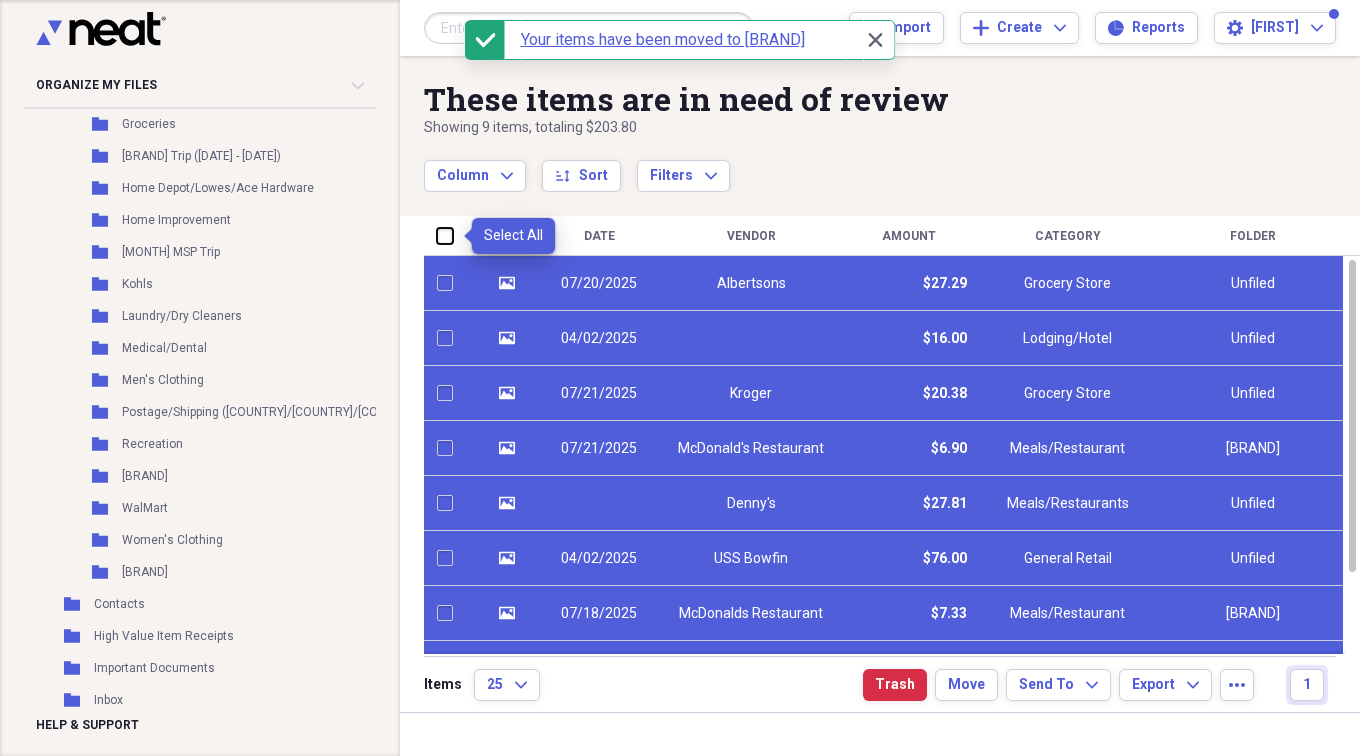checkbox on "false" 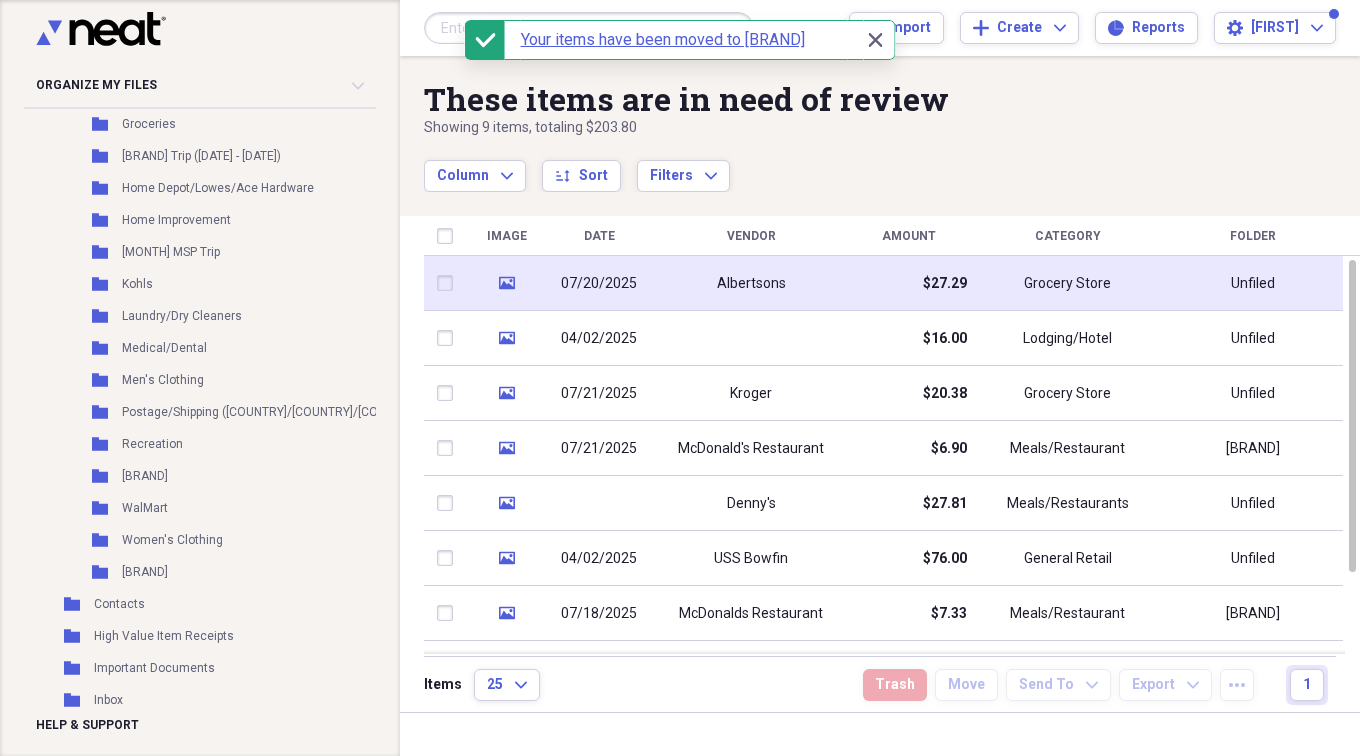 click at bounding box center (449, 283) 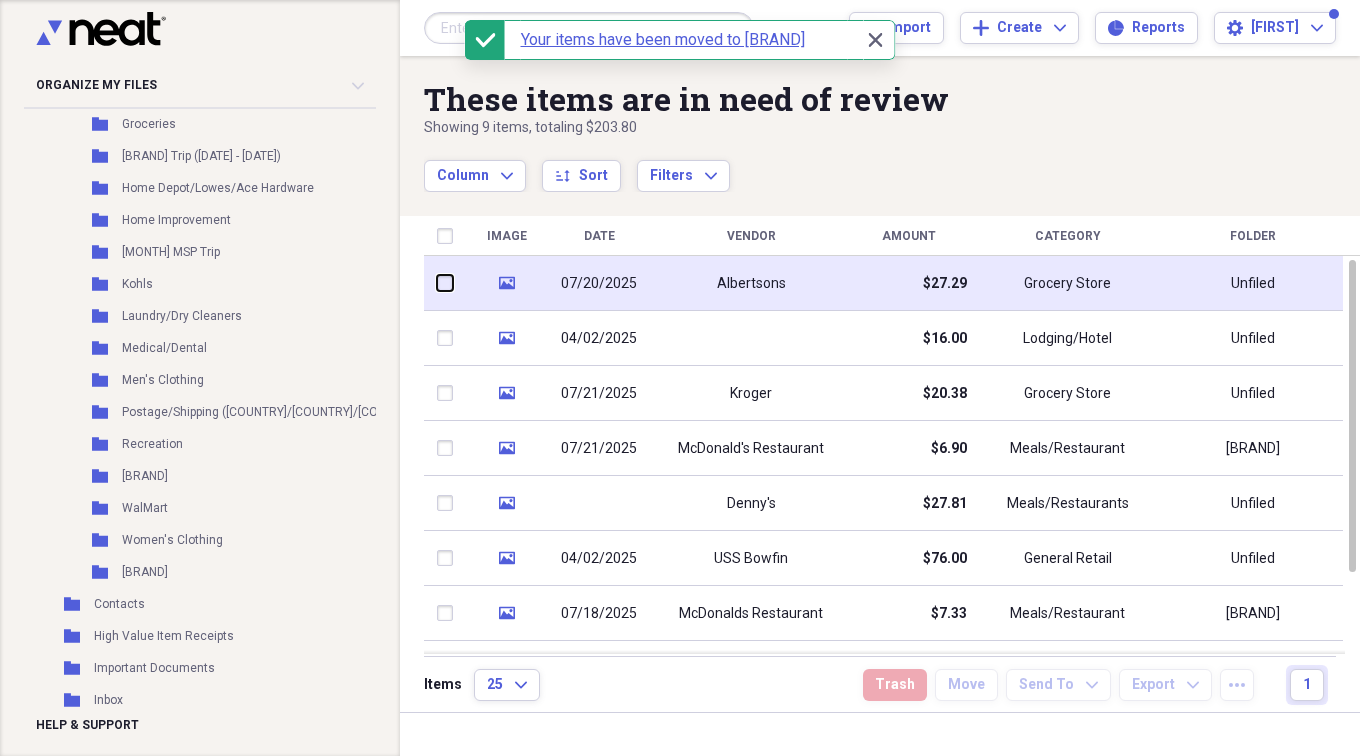 click at bounding box center [437, 283] 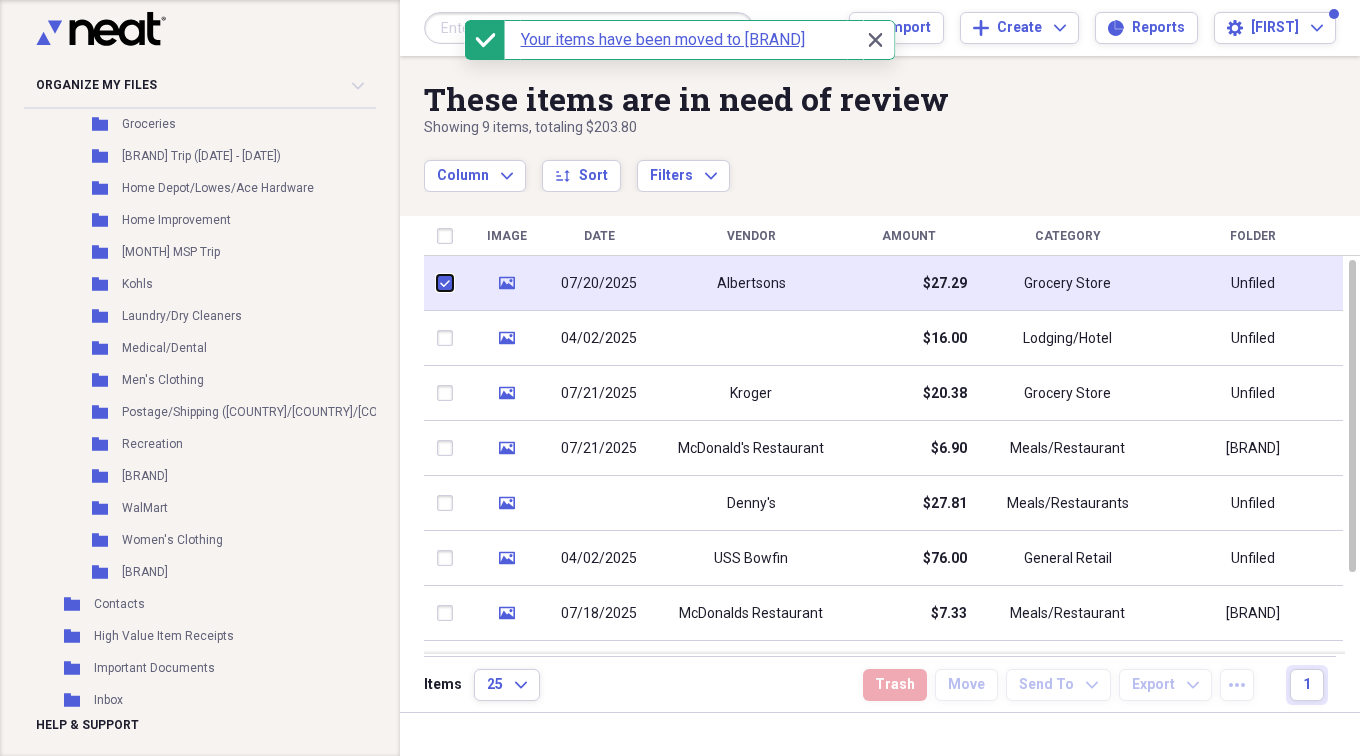 checkbox on "true" 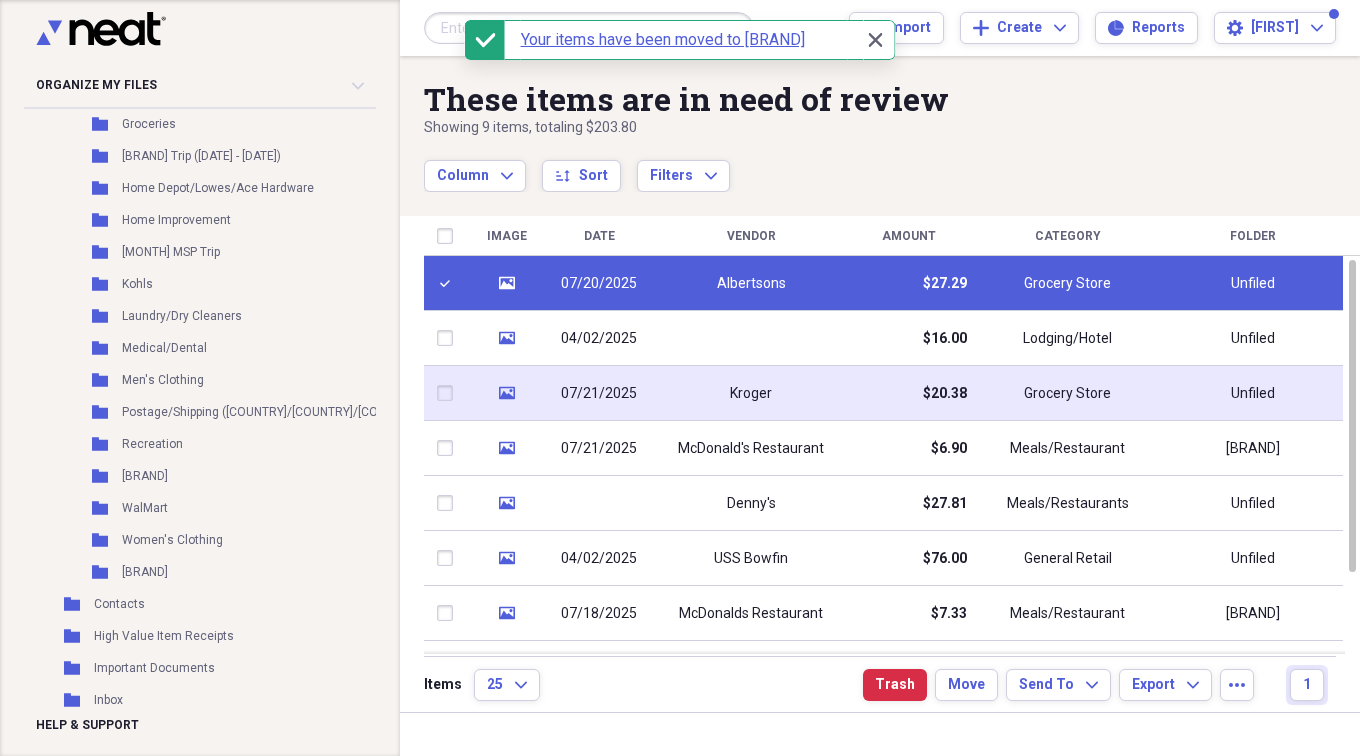 click at bounding box center (449, 393) 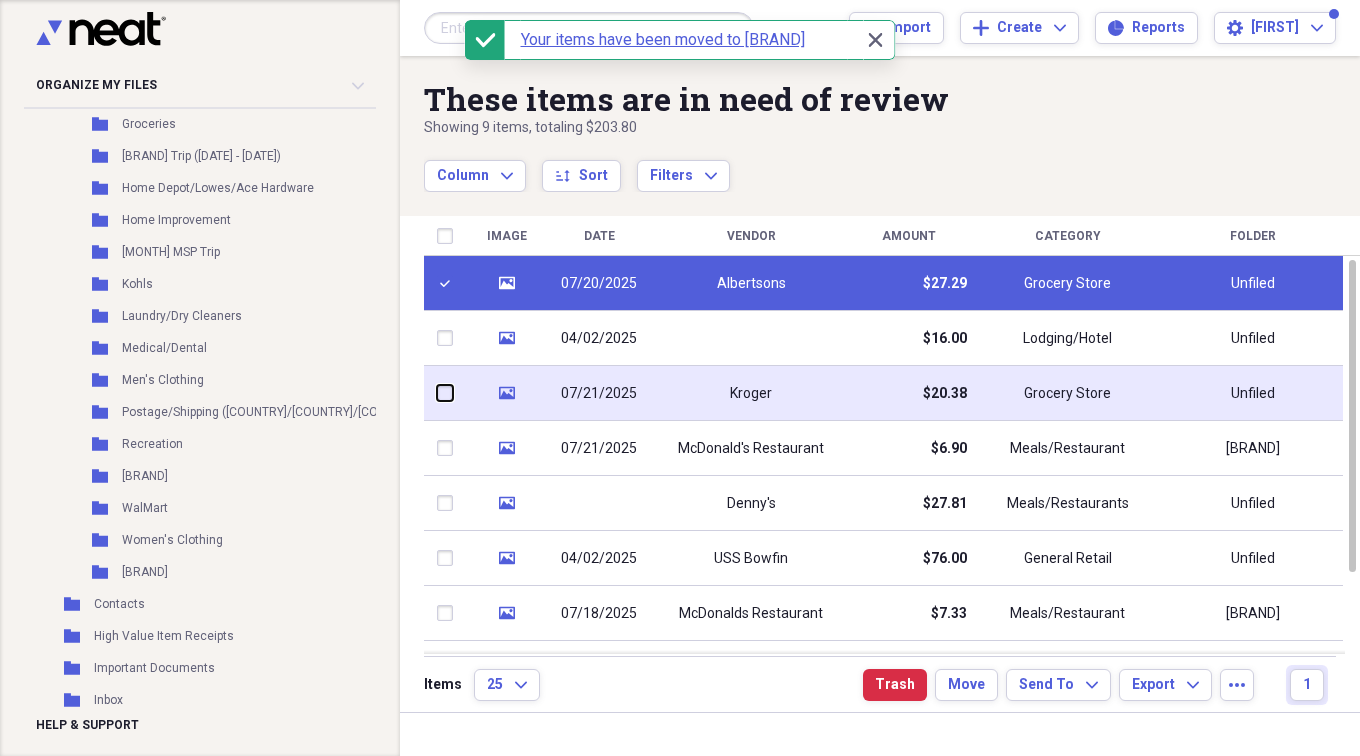 click at bounding box center [437, 393] 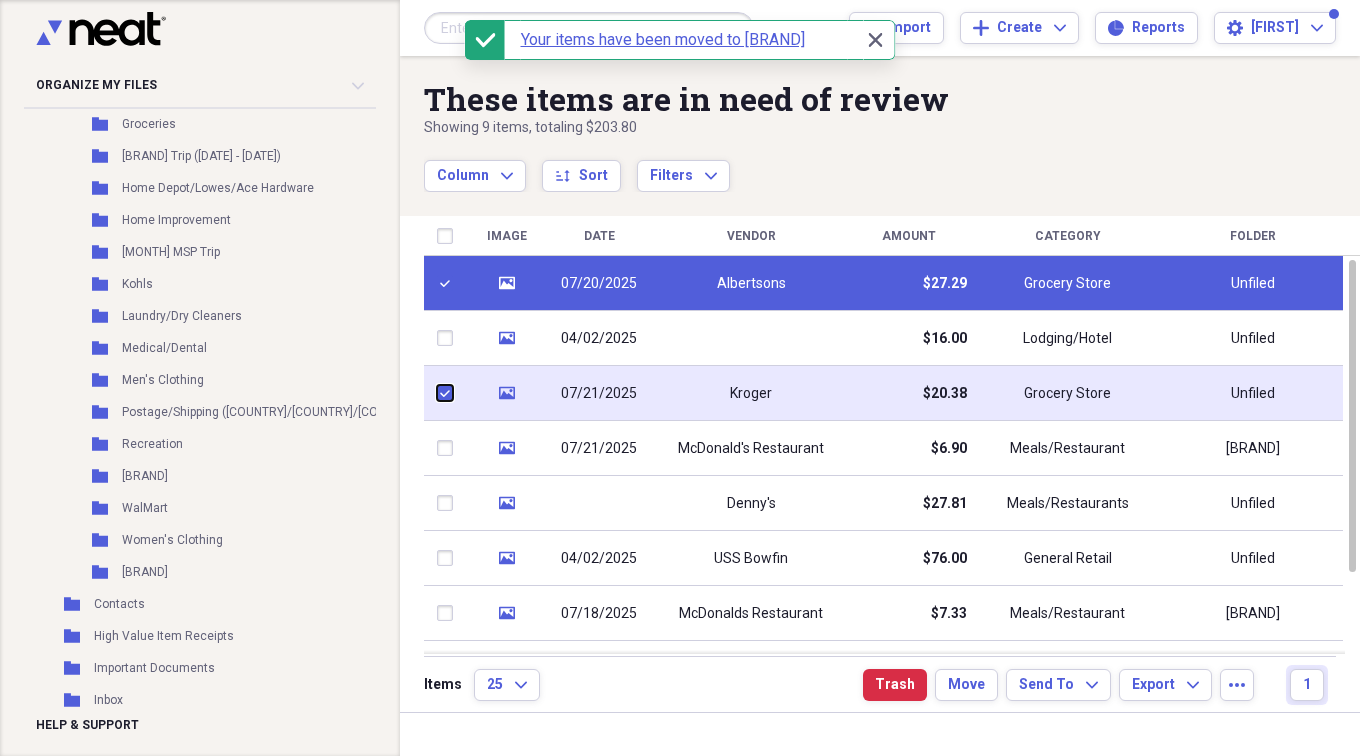 checkbox on "true" 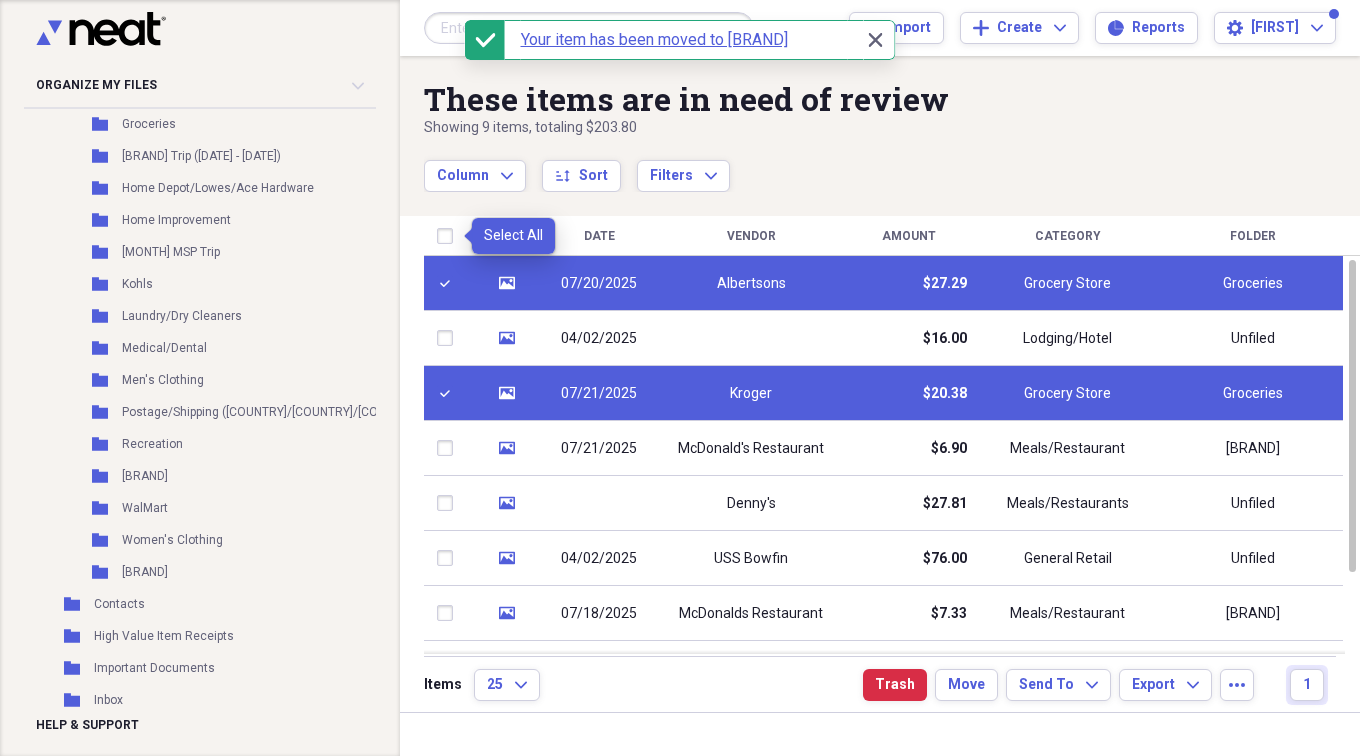 click at bounding box center [449, 236] 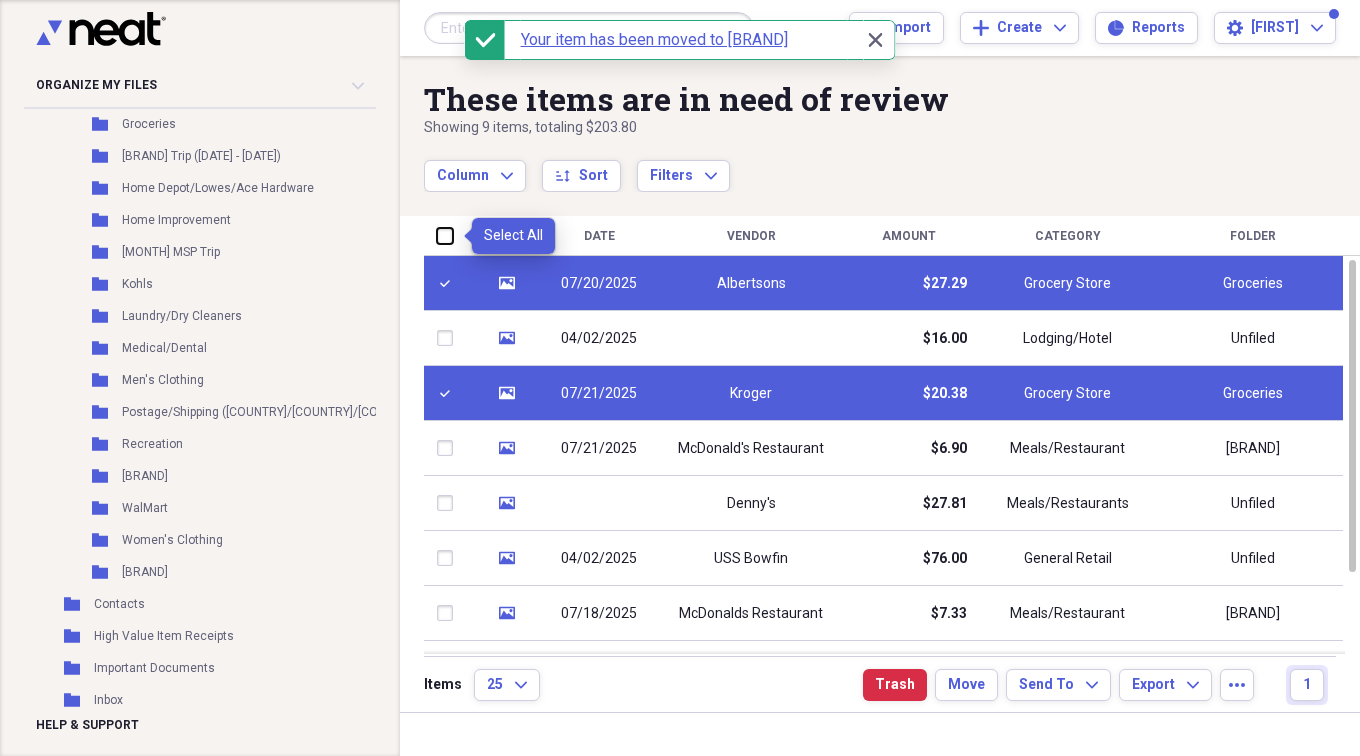 click at bounding box center [437, 235] 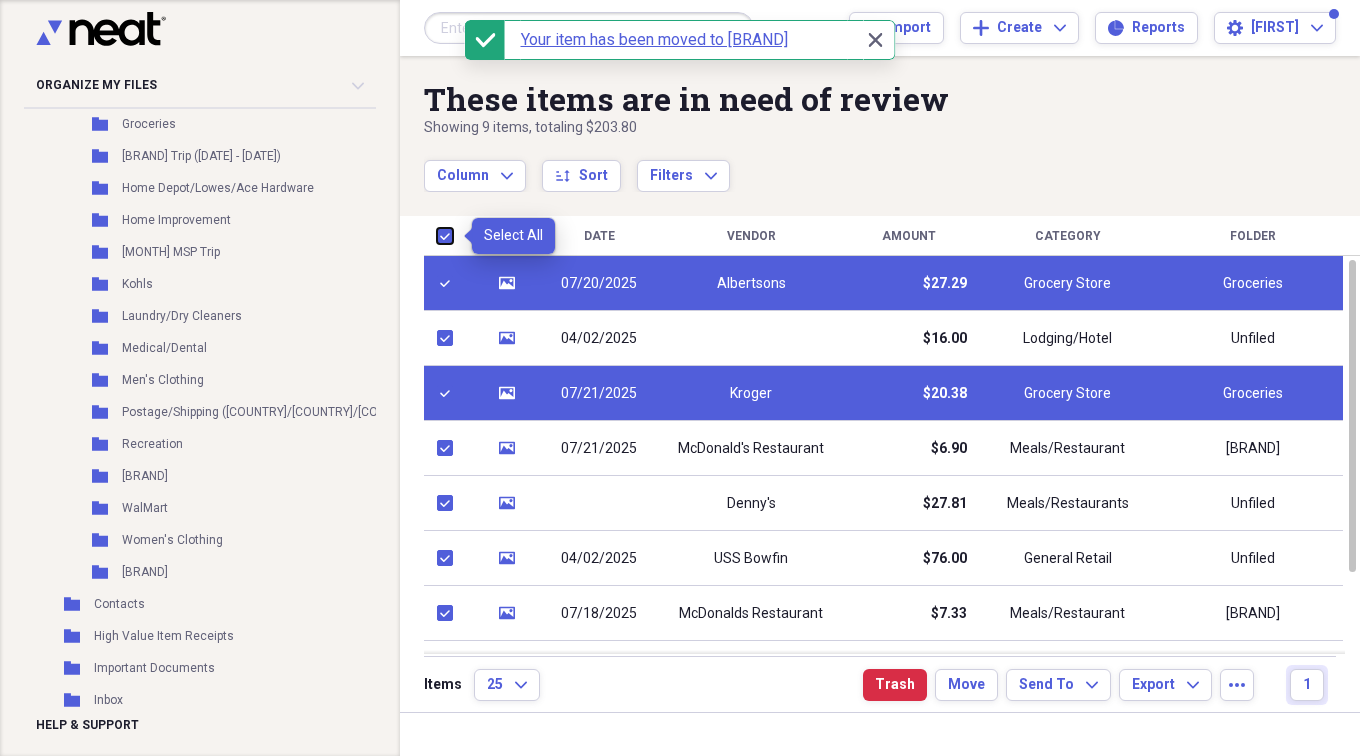 checkbox on "true" 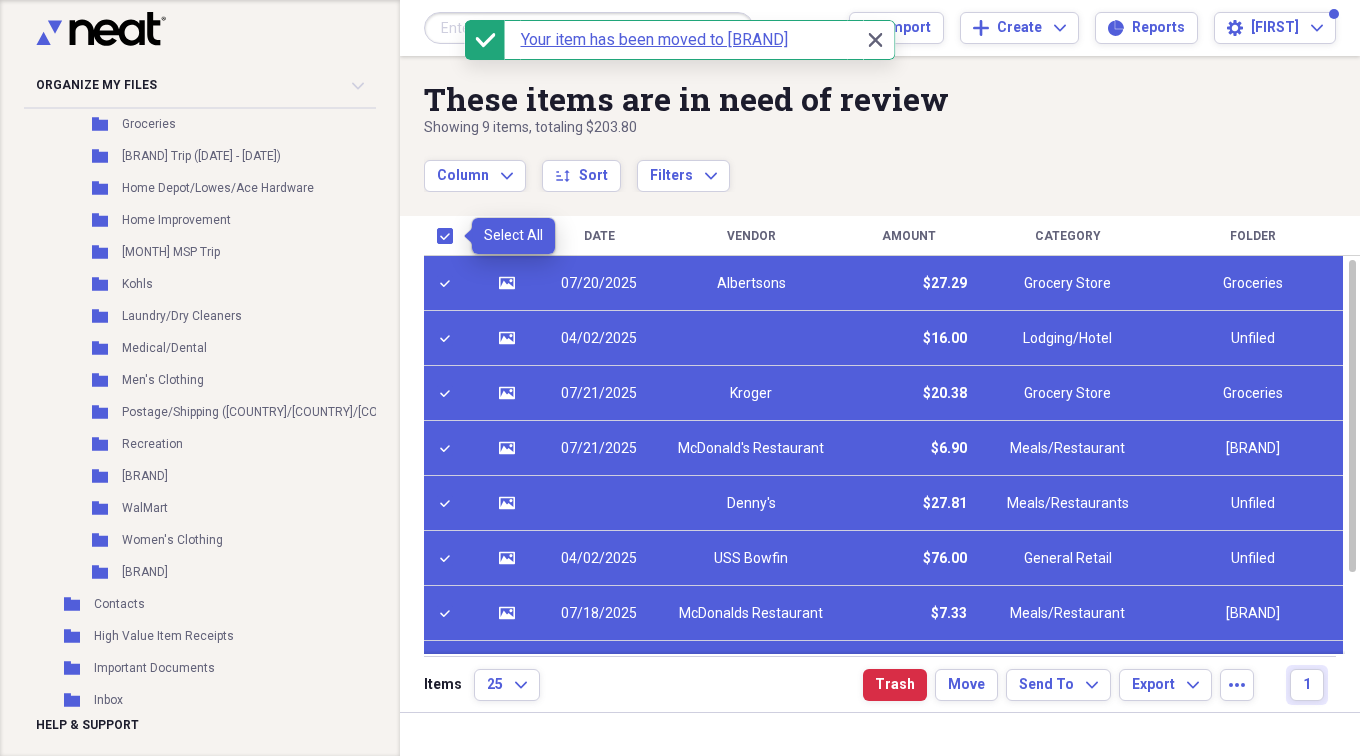 click at bounding box center (449, 236) 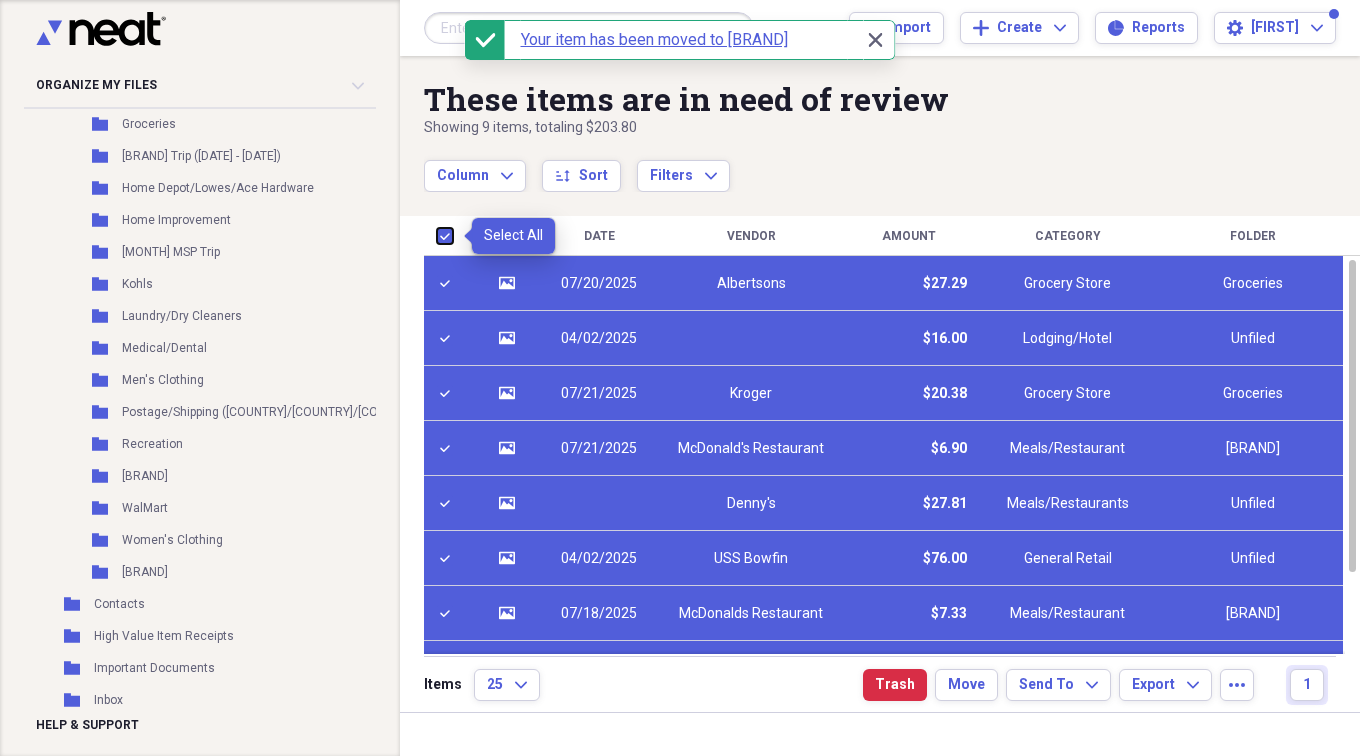 click at bounding box center (437, 235) 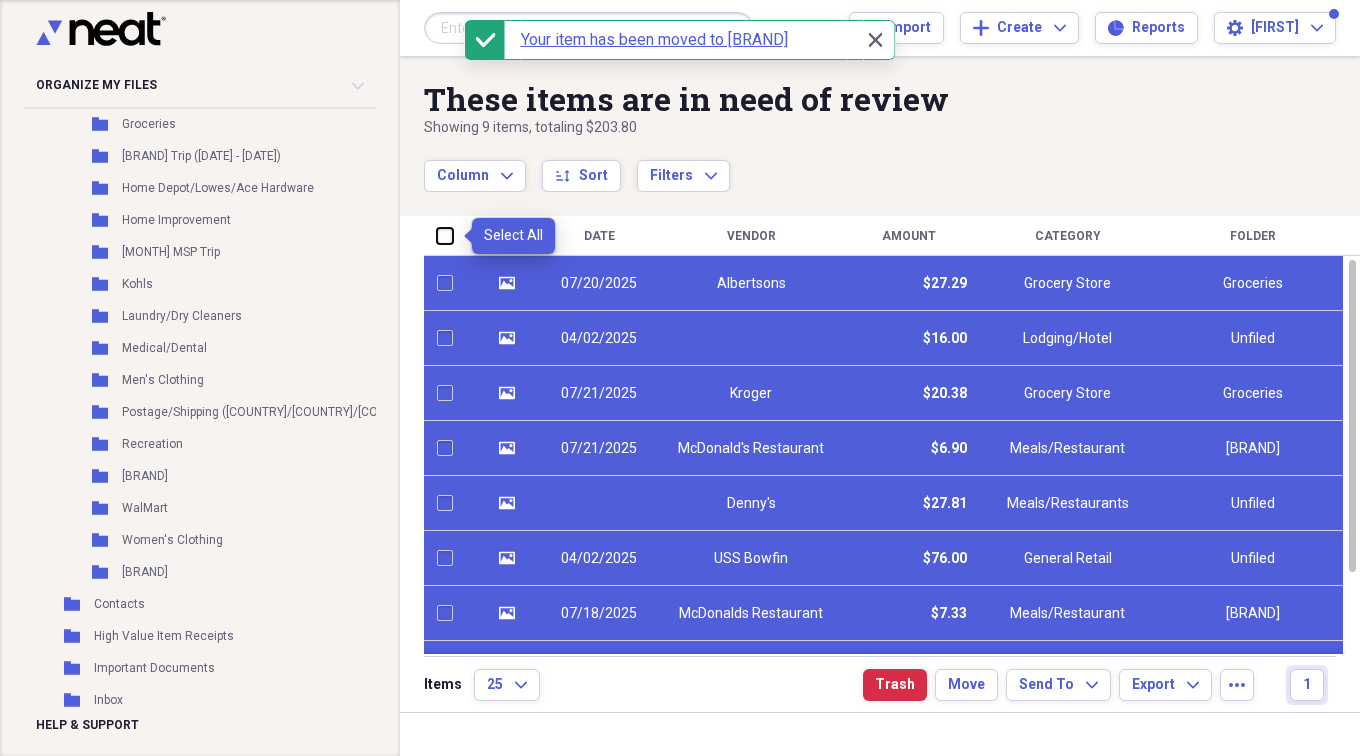 checkbox on "false" 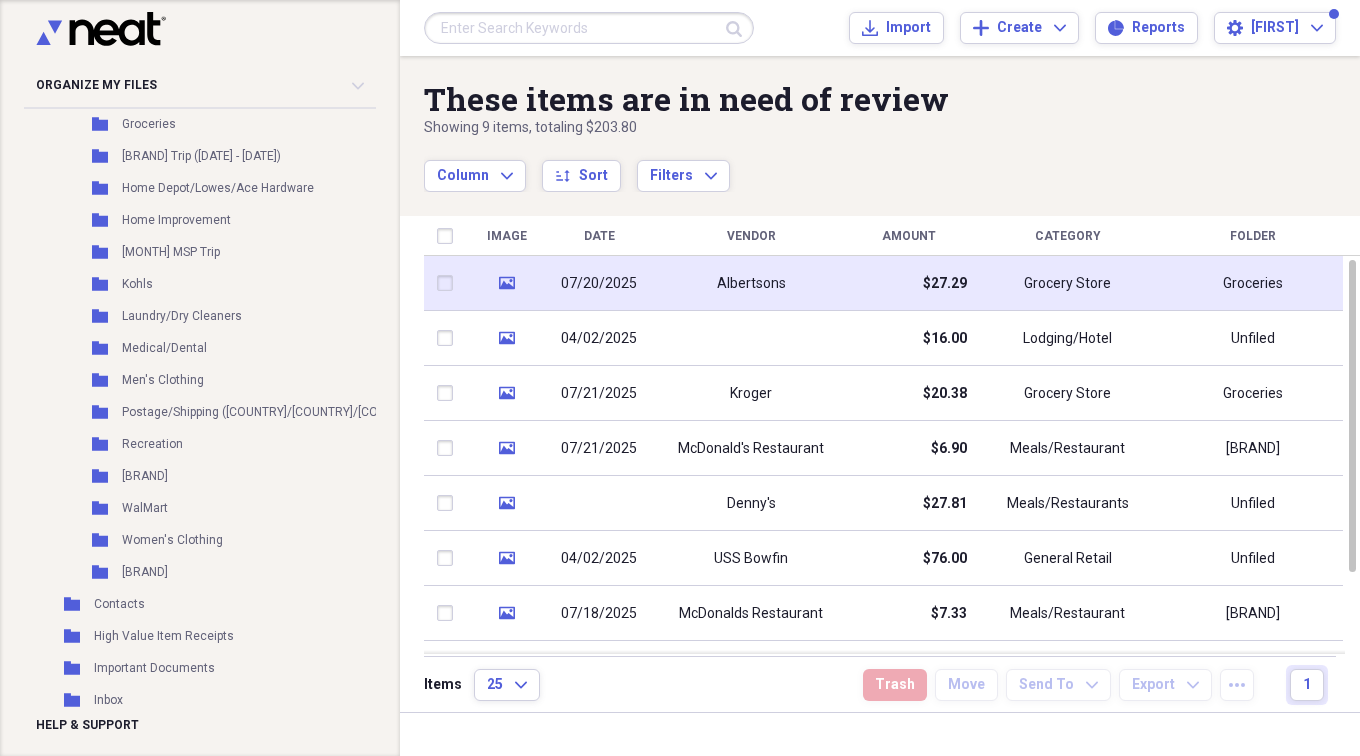 click on "Albertsons" at bounding box center (751, 284) 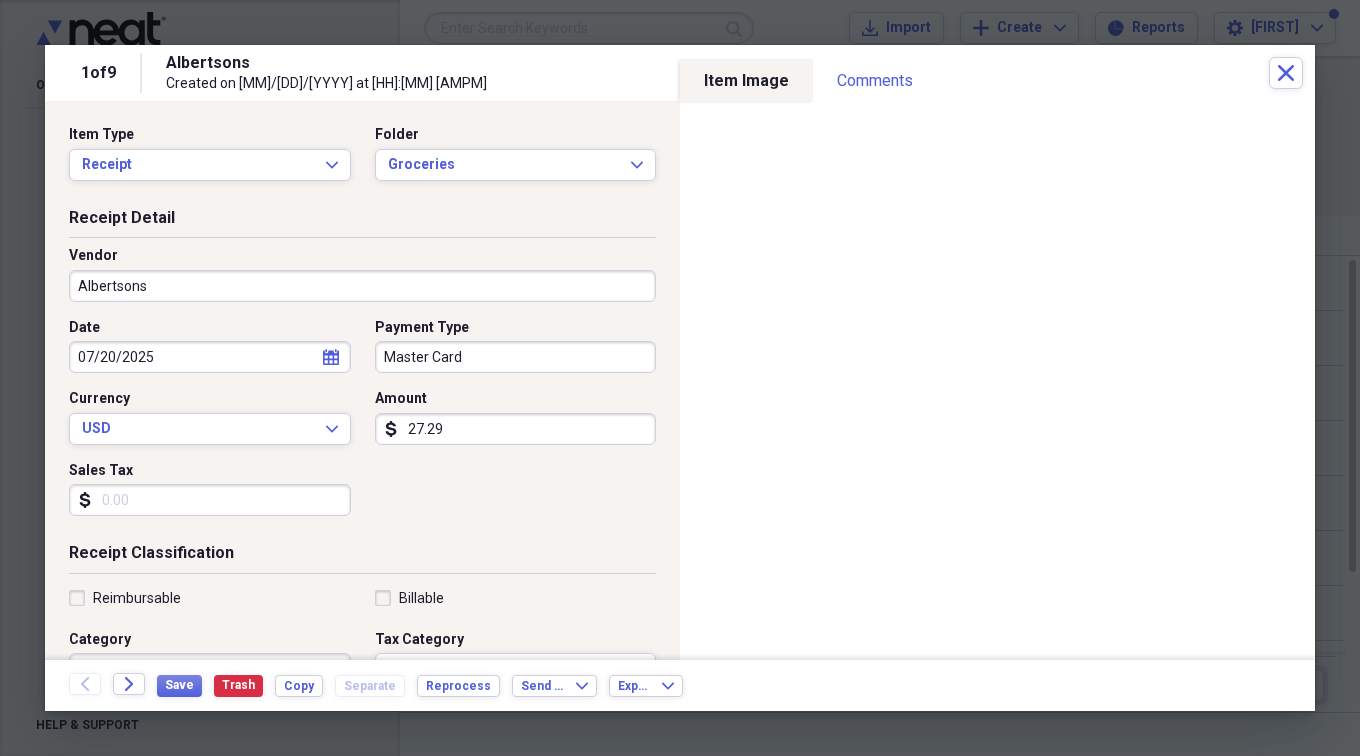 click on "Sales Tax" at bounding box center (210, 500) 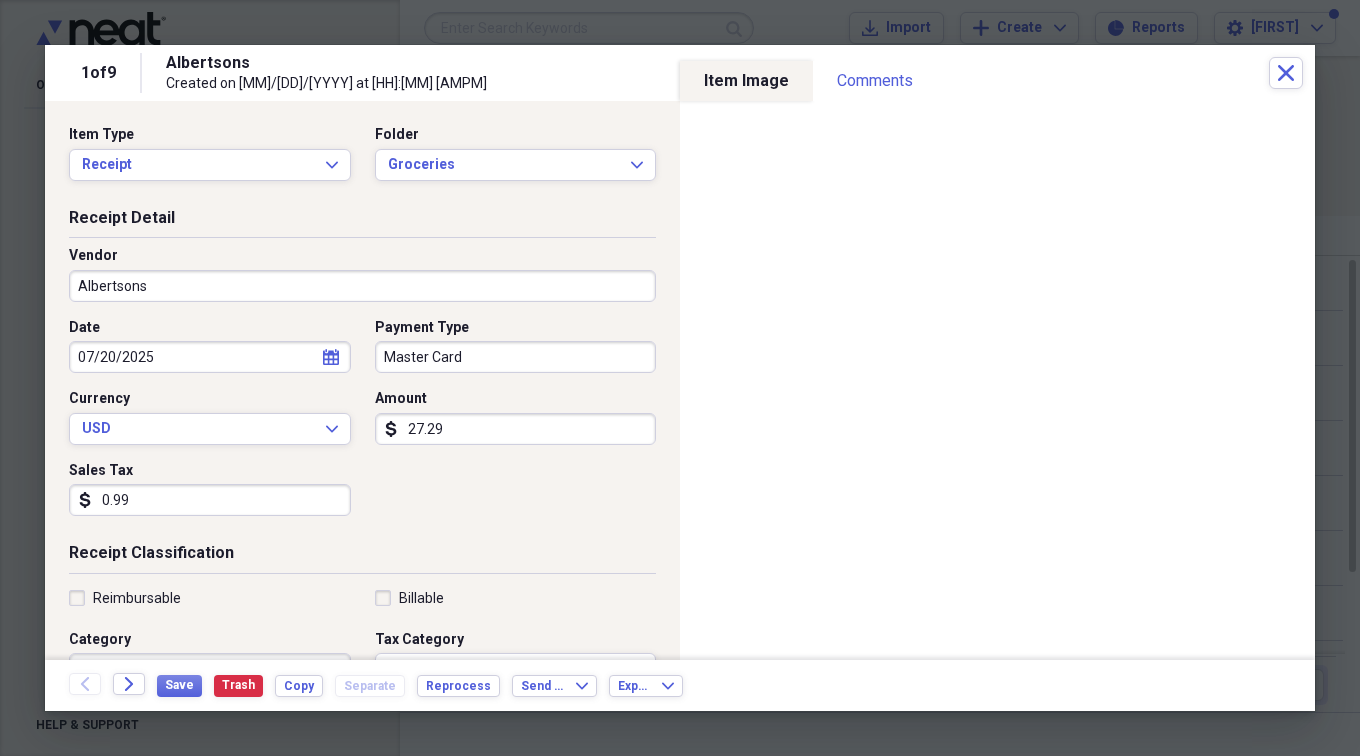 scroll, scrollTop: 300, scrollLeft: 0, axis: vertical 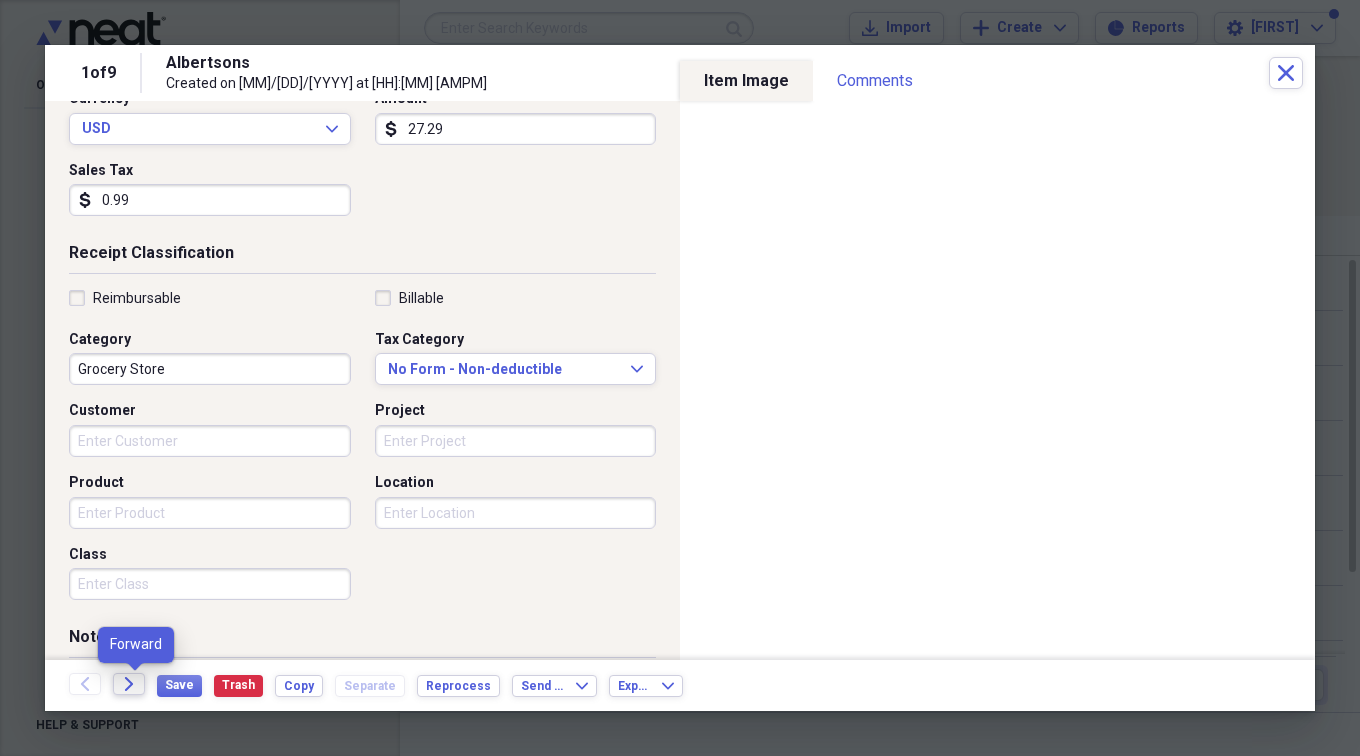 type on "0.99" 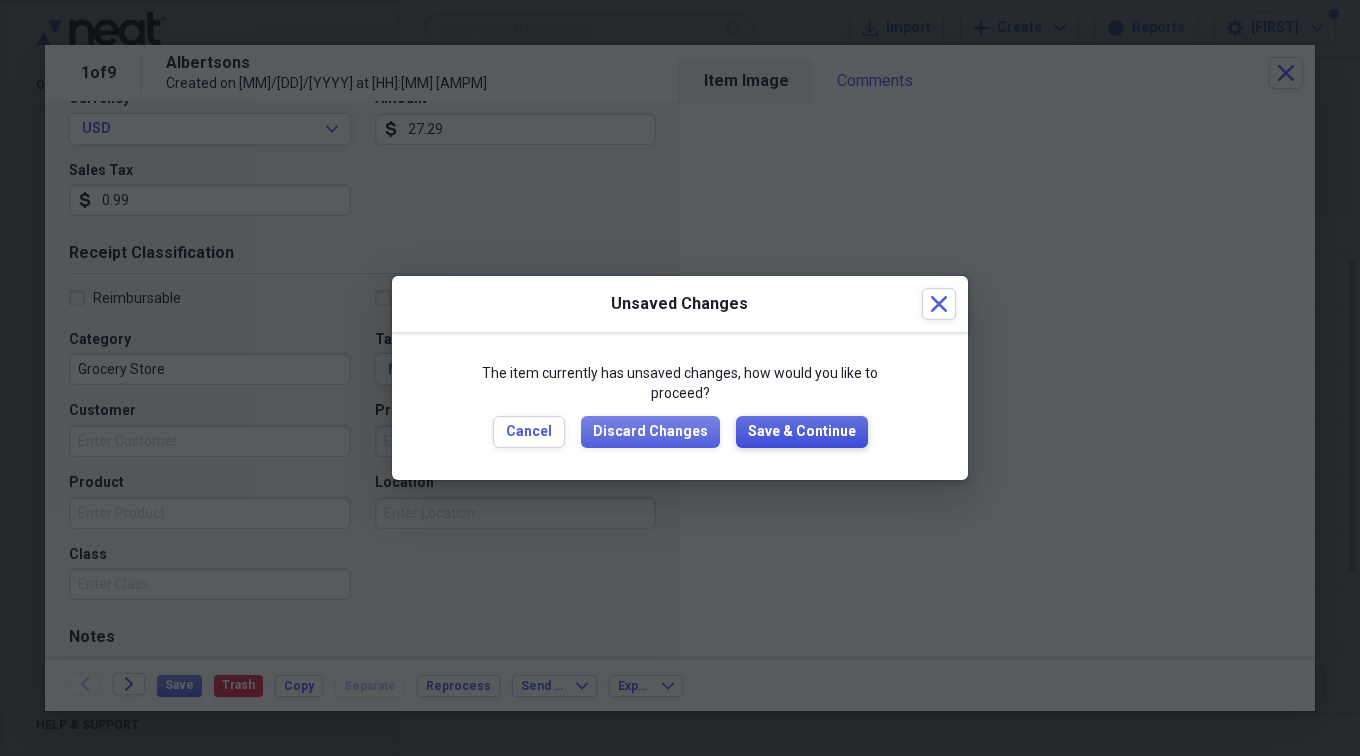 click on "Save & Continue" at bounding box center (802, 432) 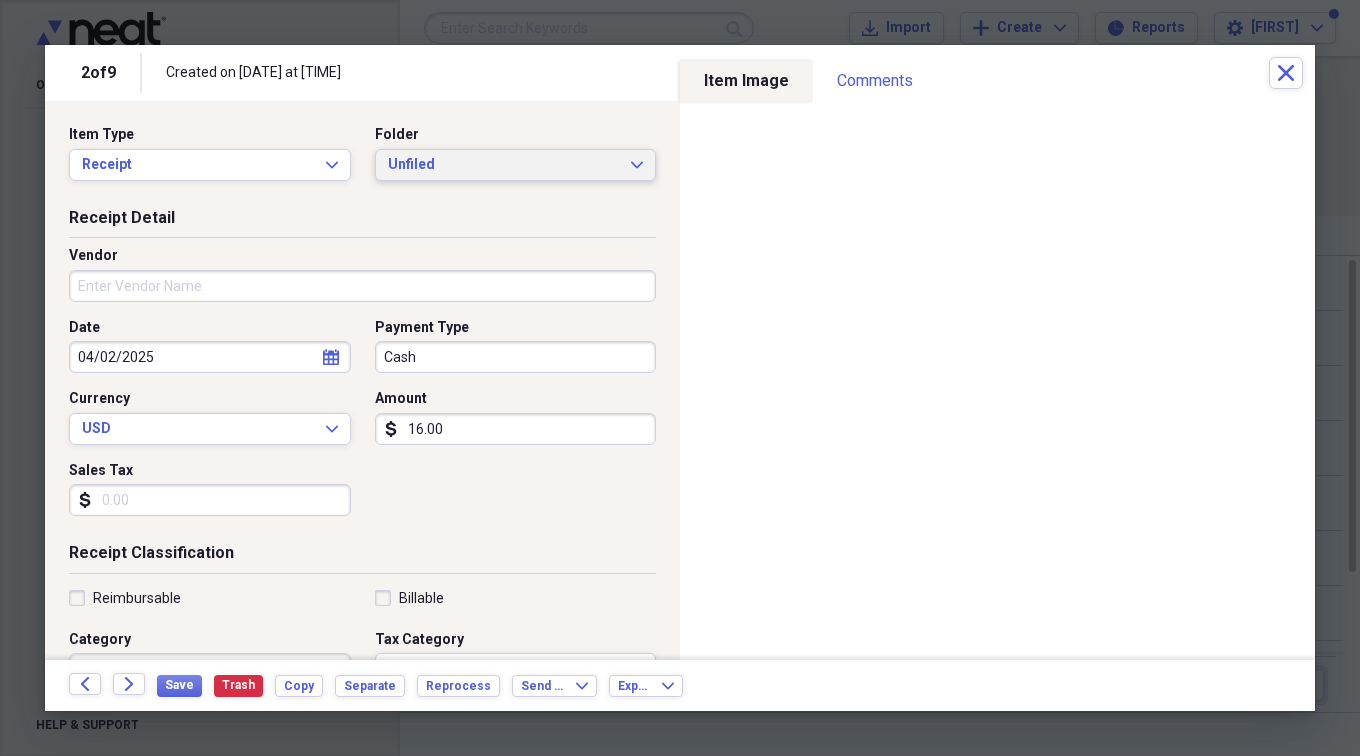 click on "Expand" 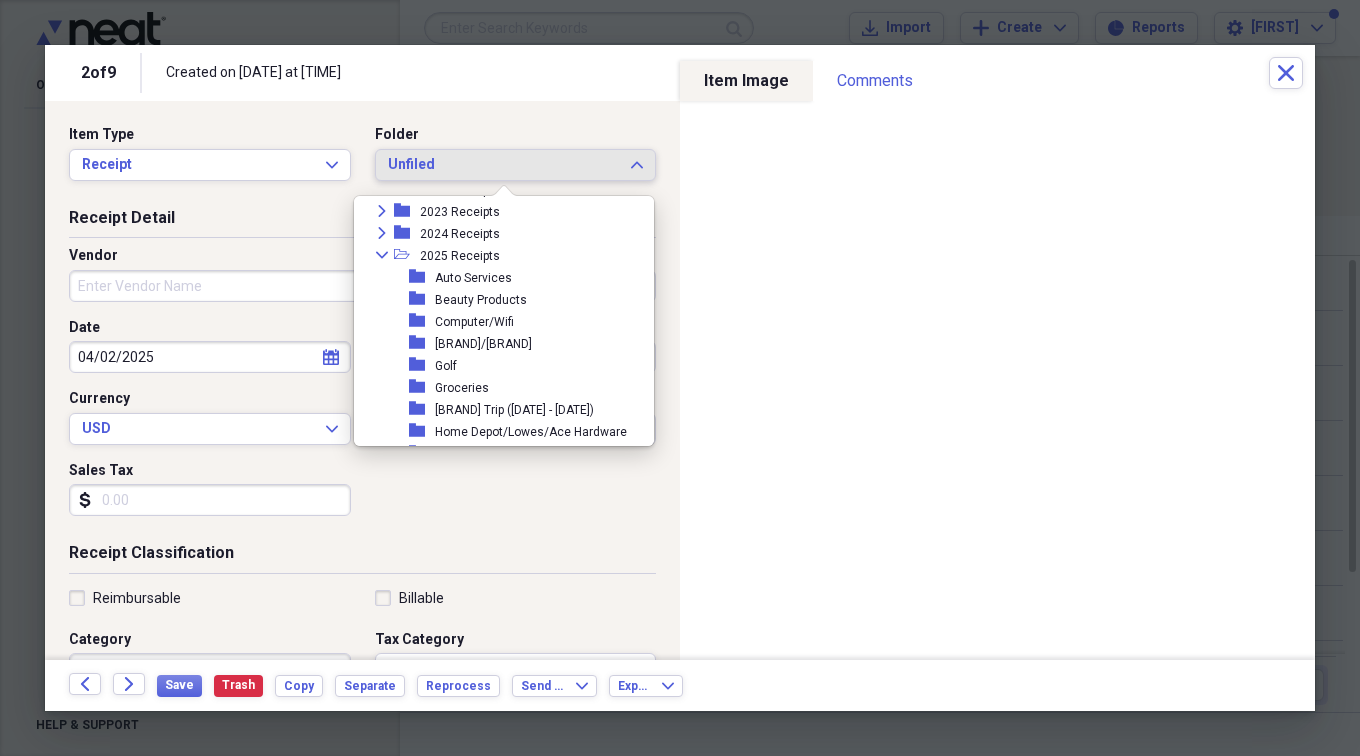 scroll, scrollTop: 390, scrollLeft: 0, axis: vertical 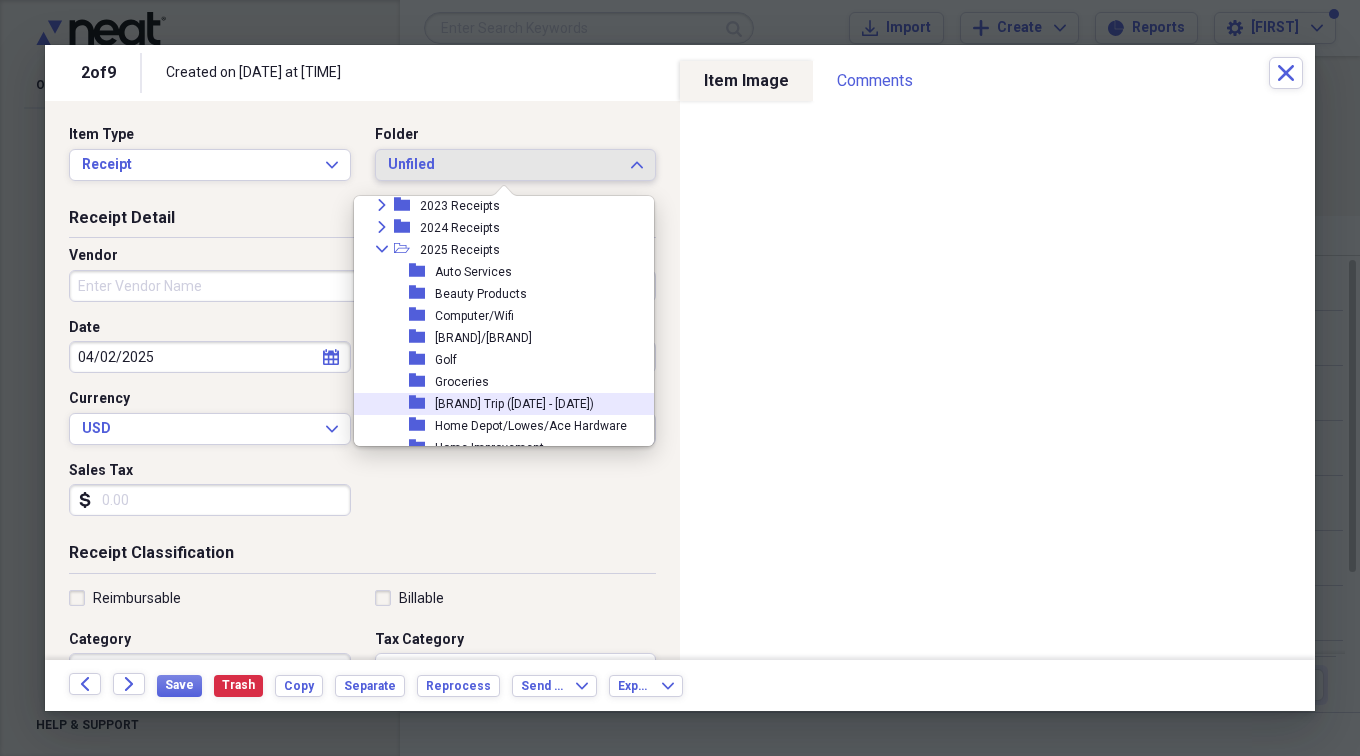click on "[BRAND] Trip ([DATE] - [DATE])" at bounding box center [514, 404] 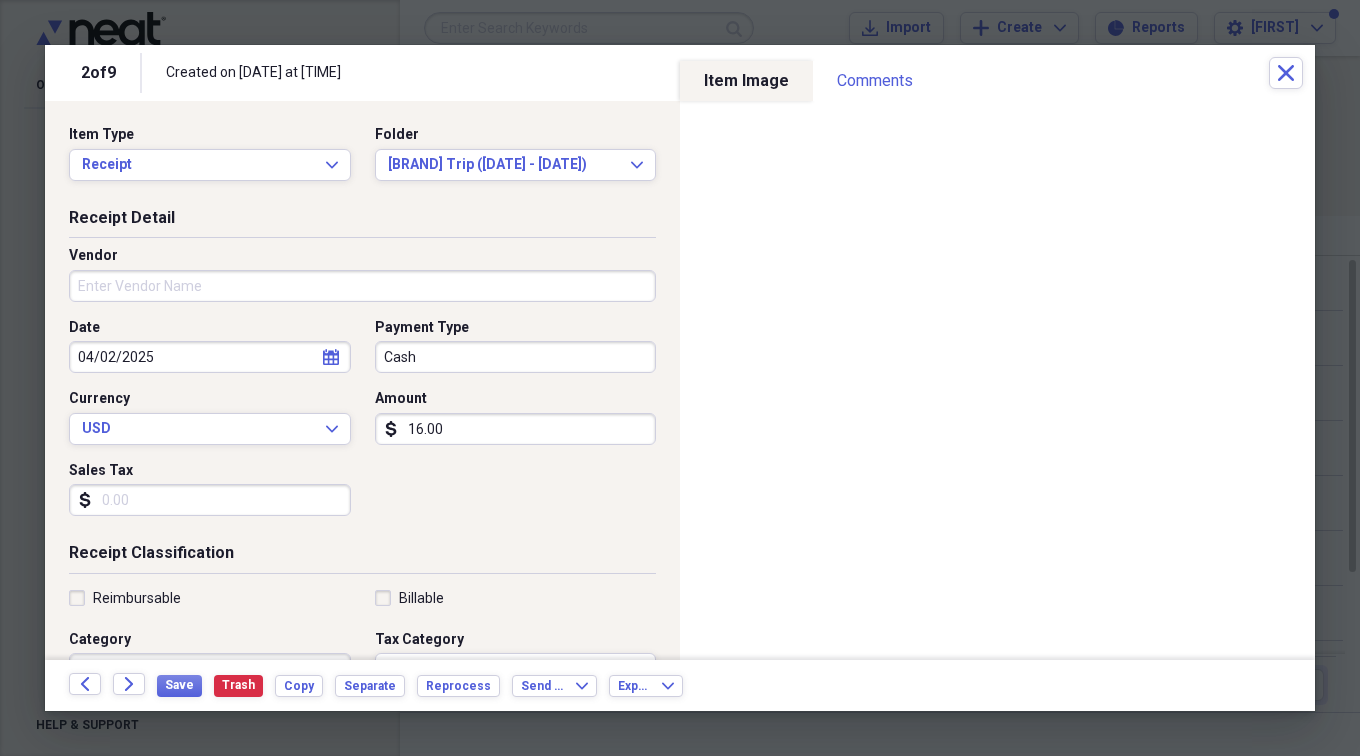 click on "Vendor" at bounding box center [362, 286] 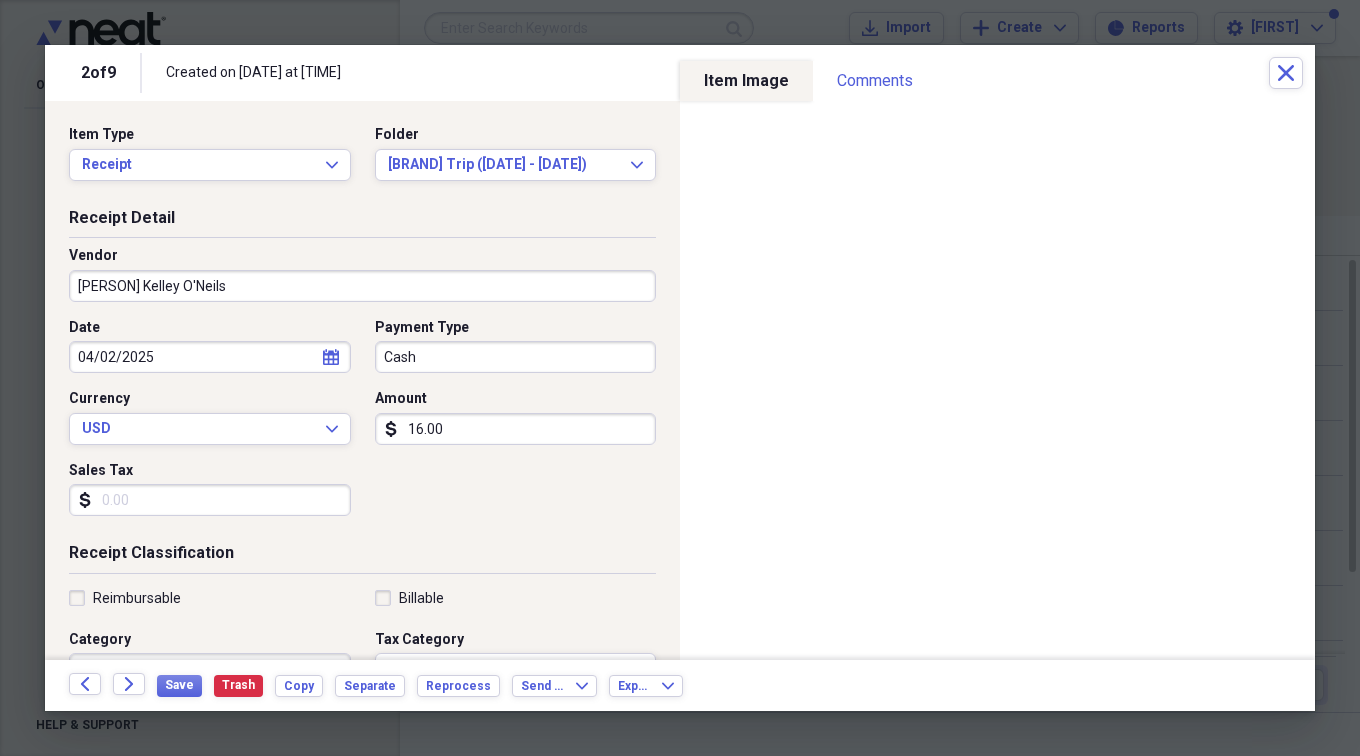 scroll, scrollTop: 200, scrollLeft: 0, axis: vertical 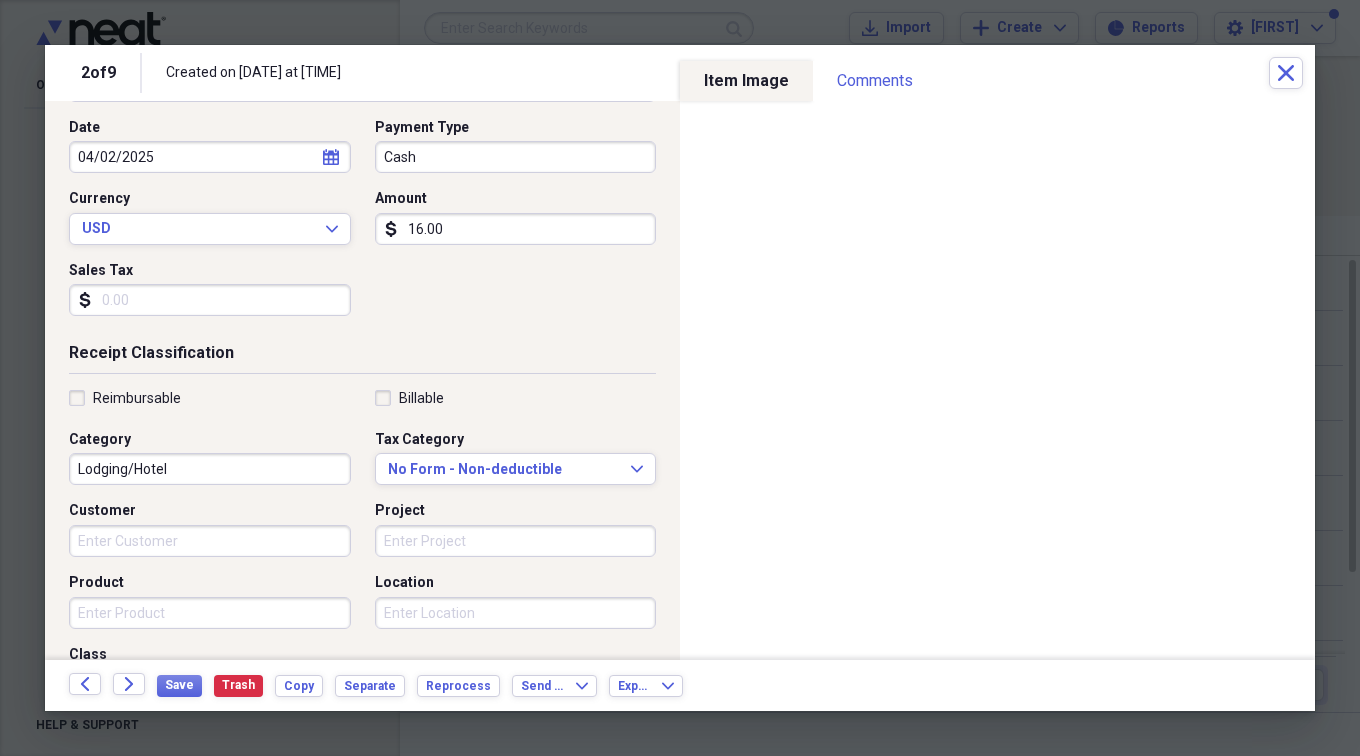 type on "[PERSON] Kelley O'Neils" 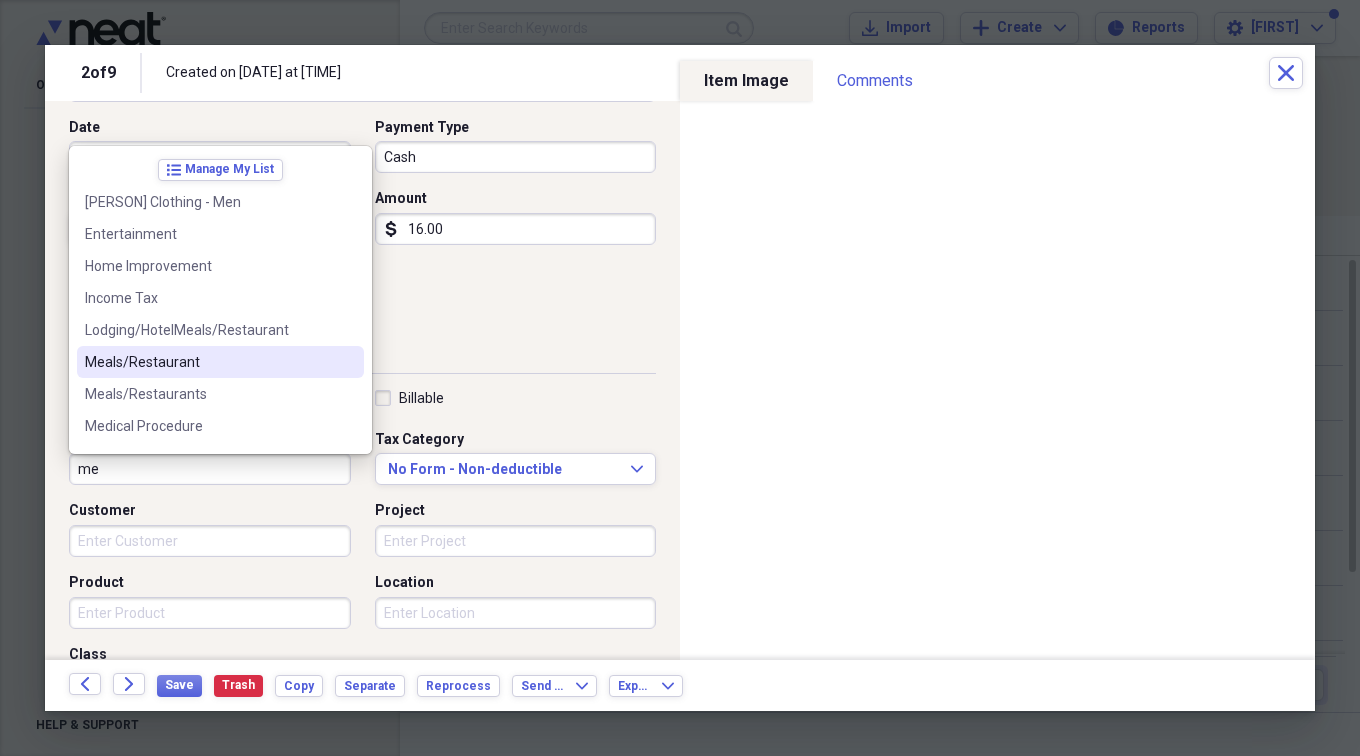 click on "Meals/Restaurant" at bounding box center [208, 362] 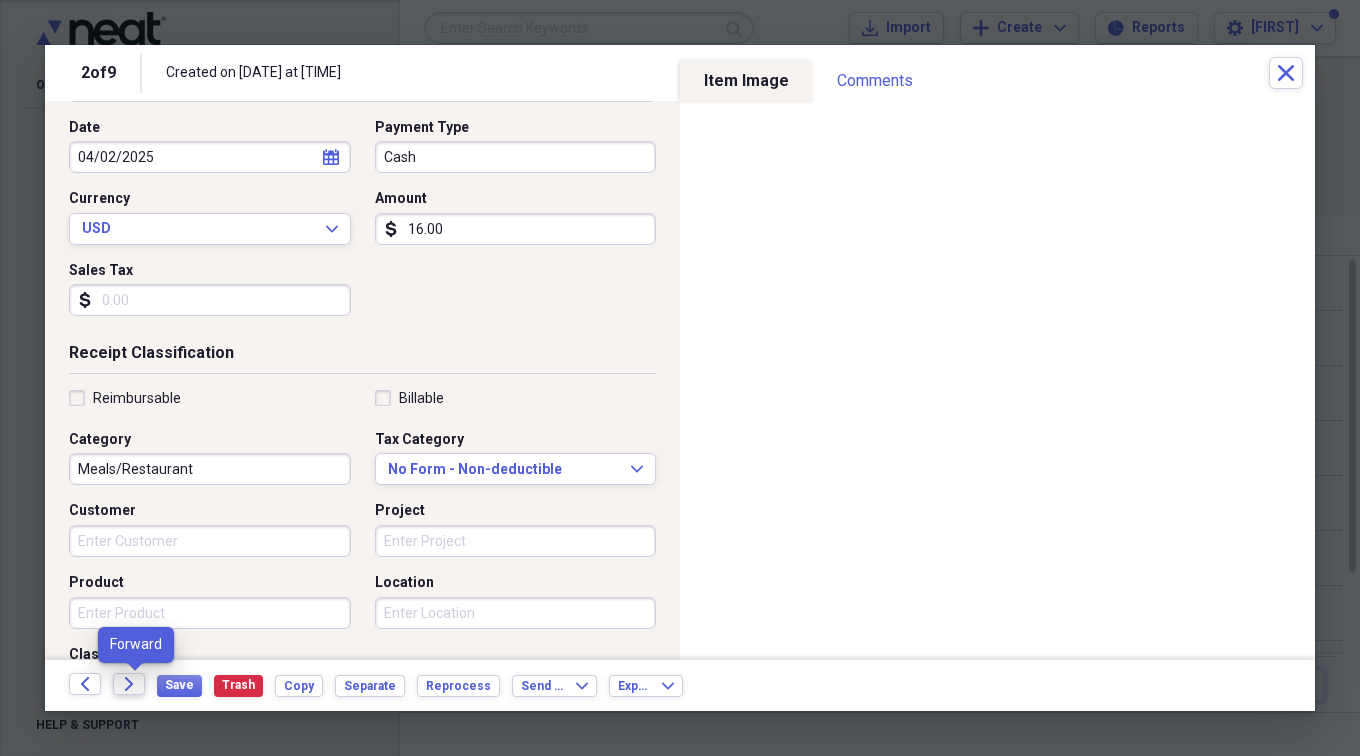 click on "Forward" 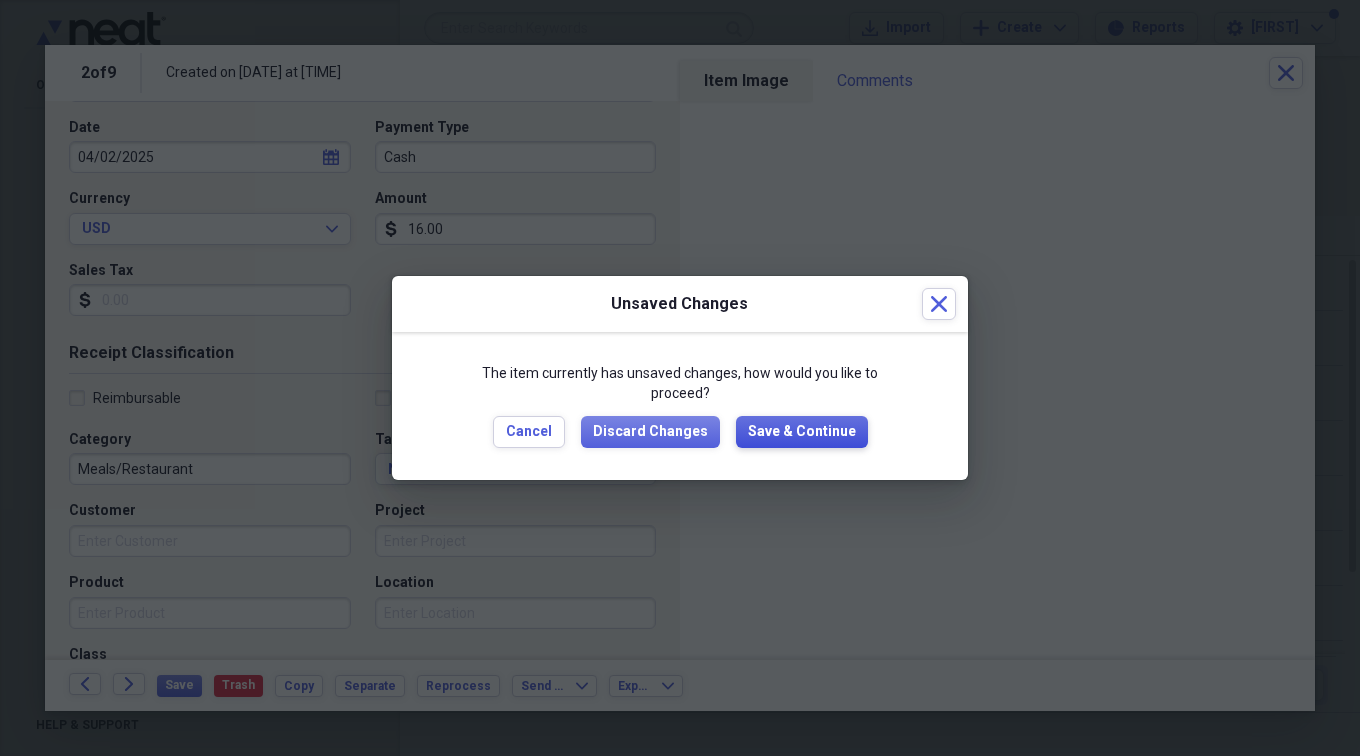 click on "Save & Continue" at bounding box center (802, 432) 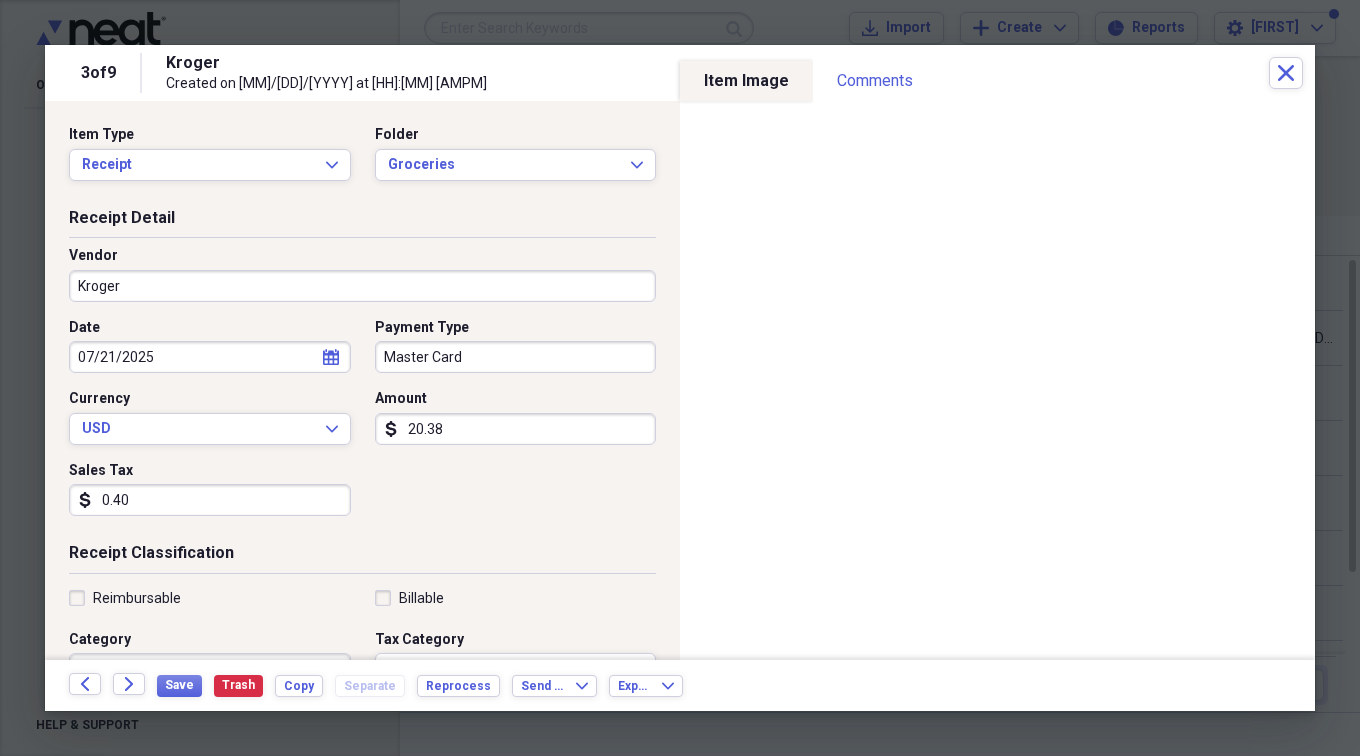 click on "Kroger" at bounding box center (362, 286) 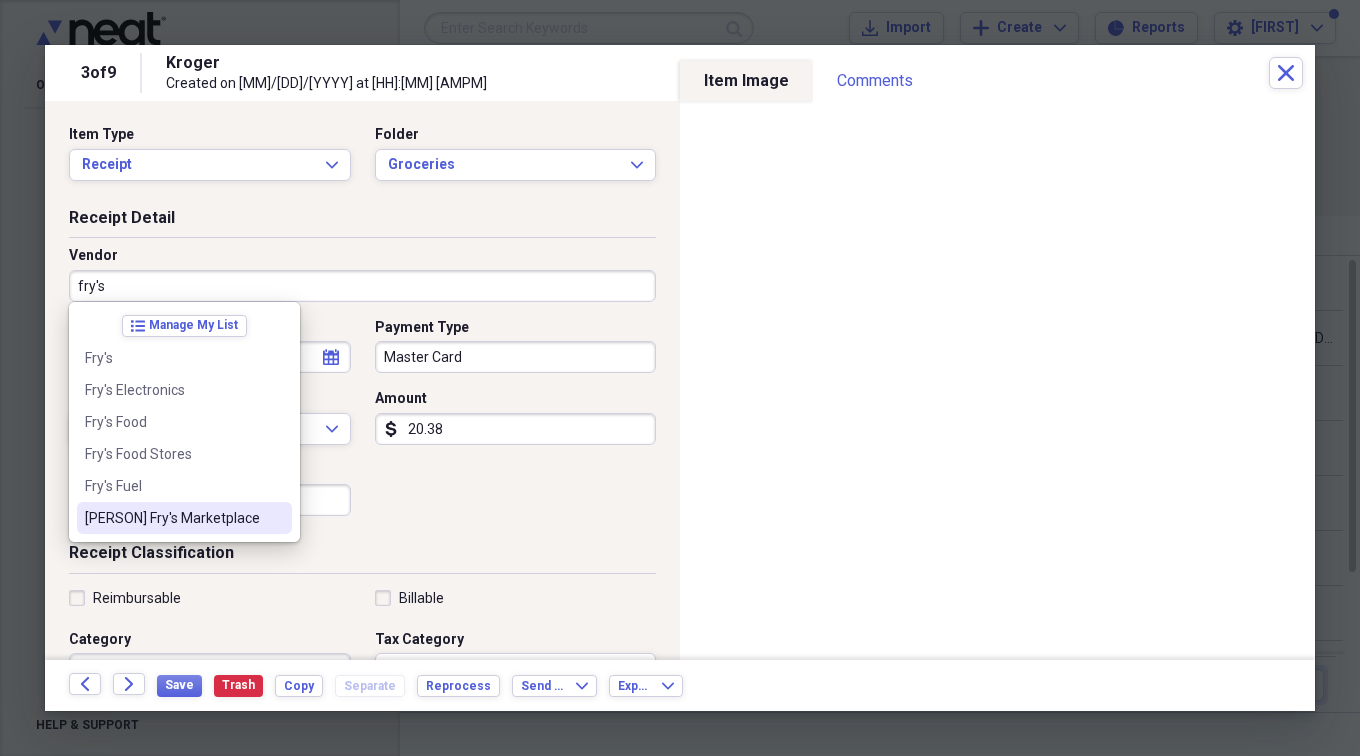click on "[PERSON] Fry's Marketplace" at bounding box center [172, 518] 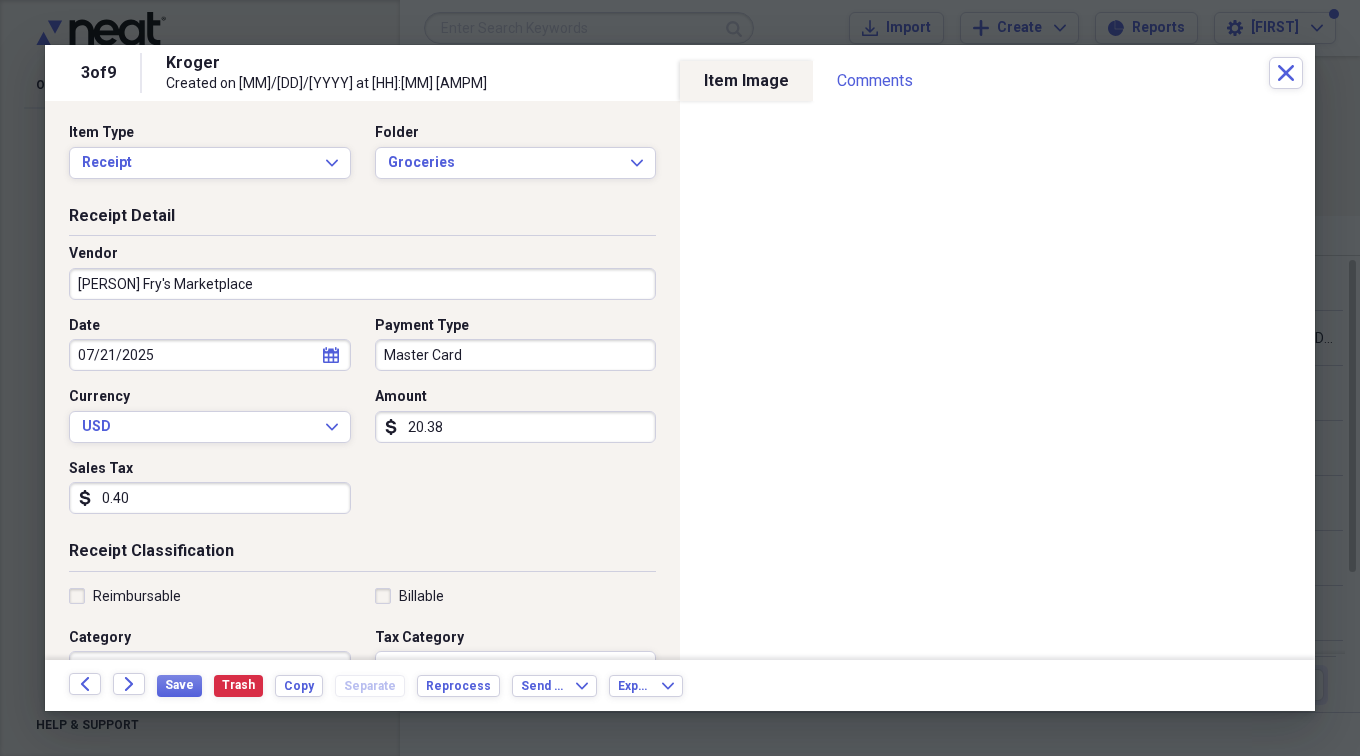 scroll, scrollTop: 0, scrollLeft: 0, axis: both 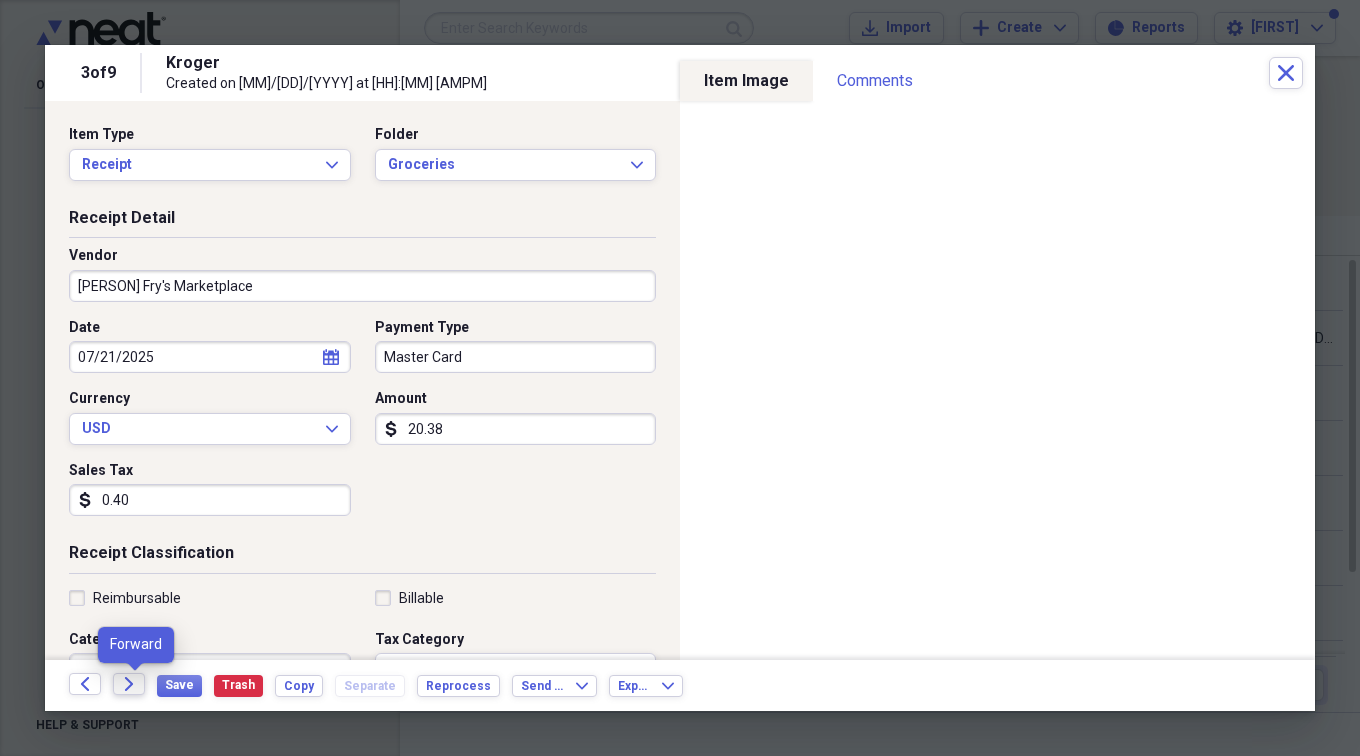 click on "Forward" 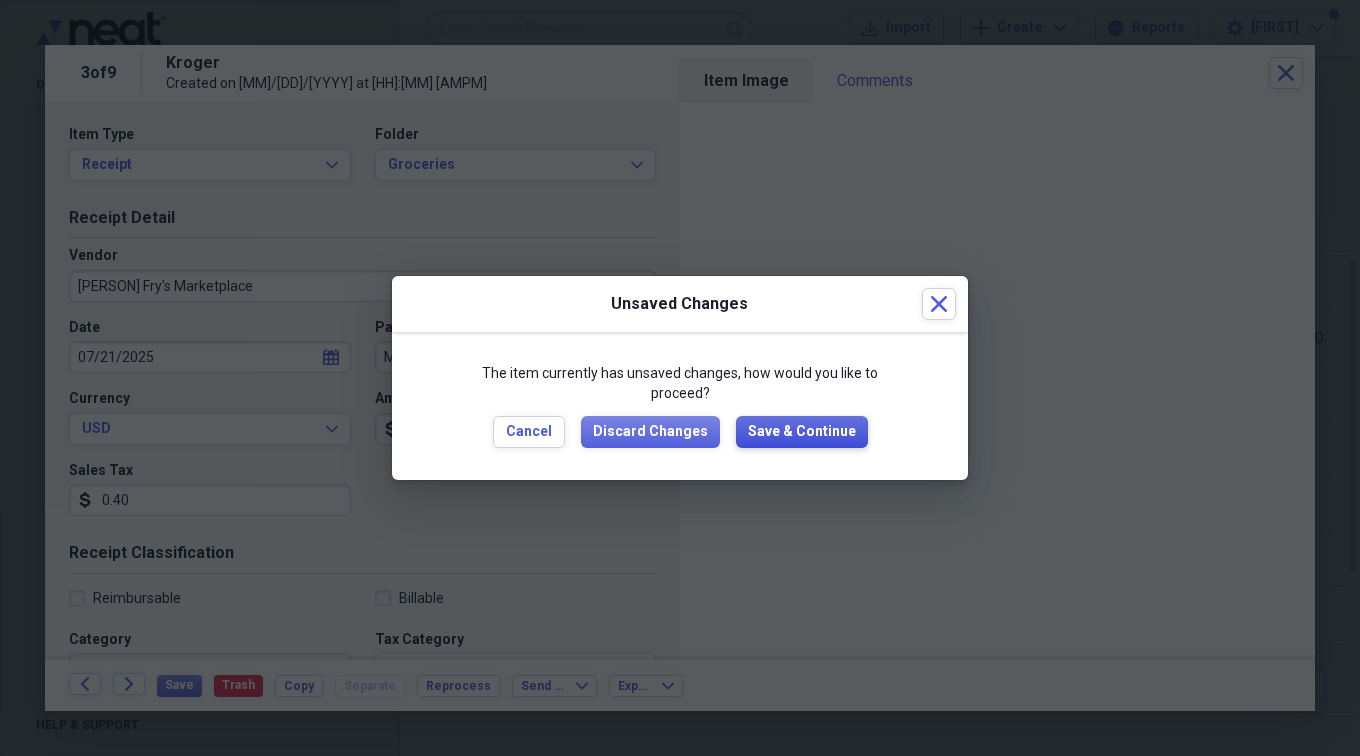click on "Save & Continue" at bounding box center (802, 432) 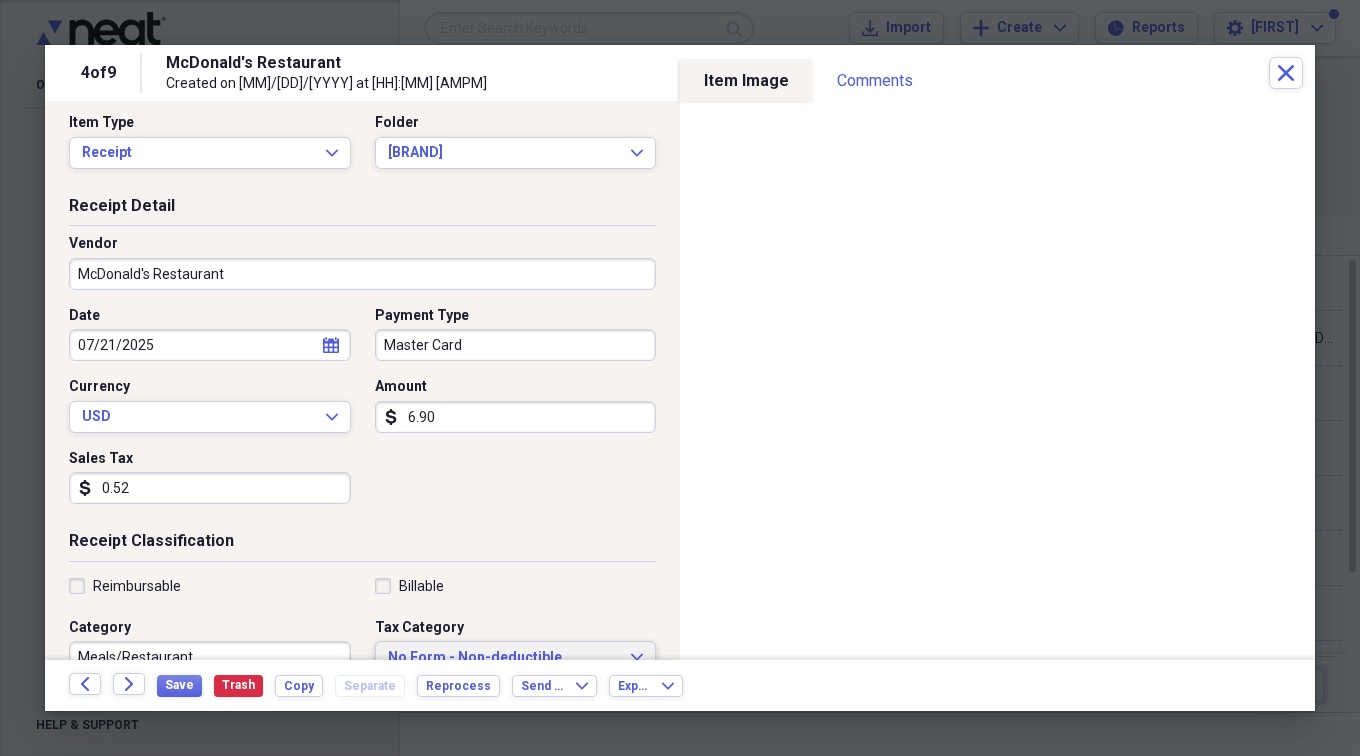 scroll, scrollTop: 0, scrollLeft: 0, axis: both 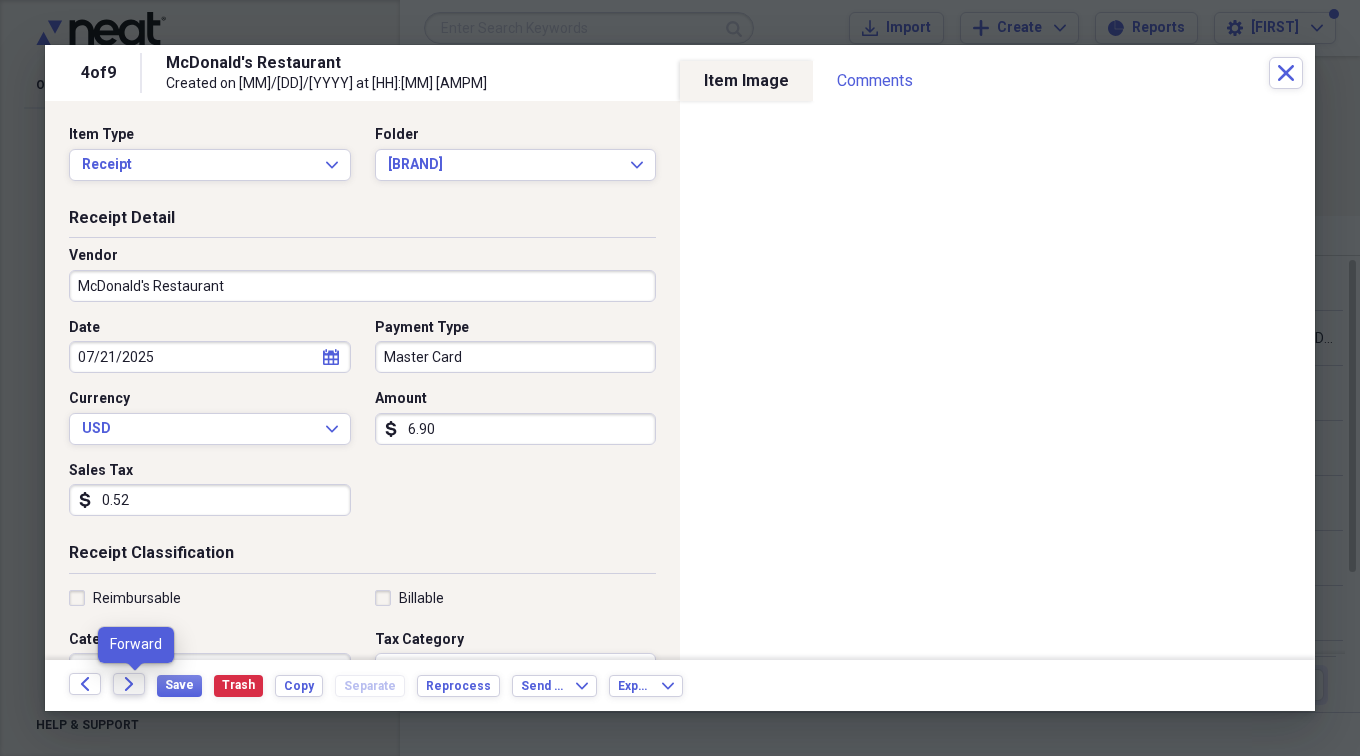 click on "Forward" 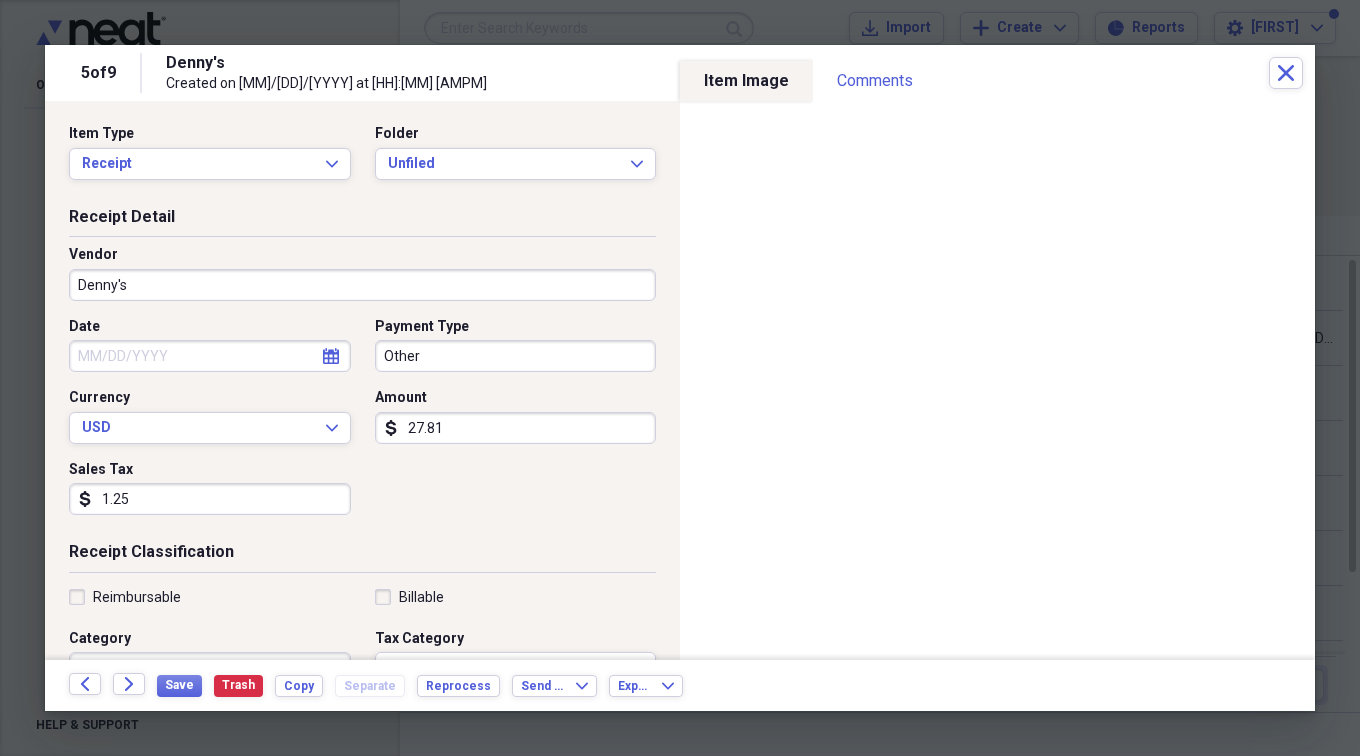 scroll, scrollTop: 0, scrollLeft: 0, axis: both 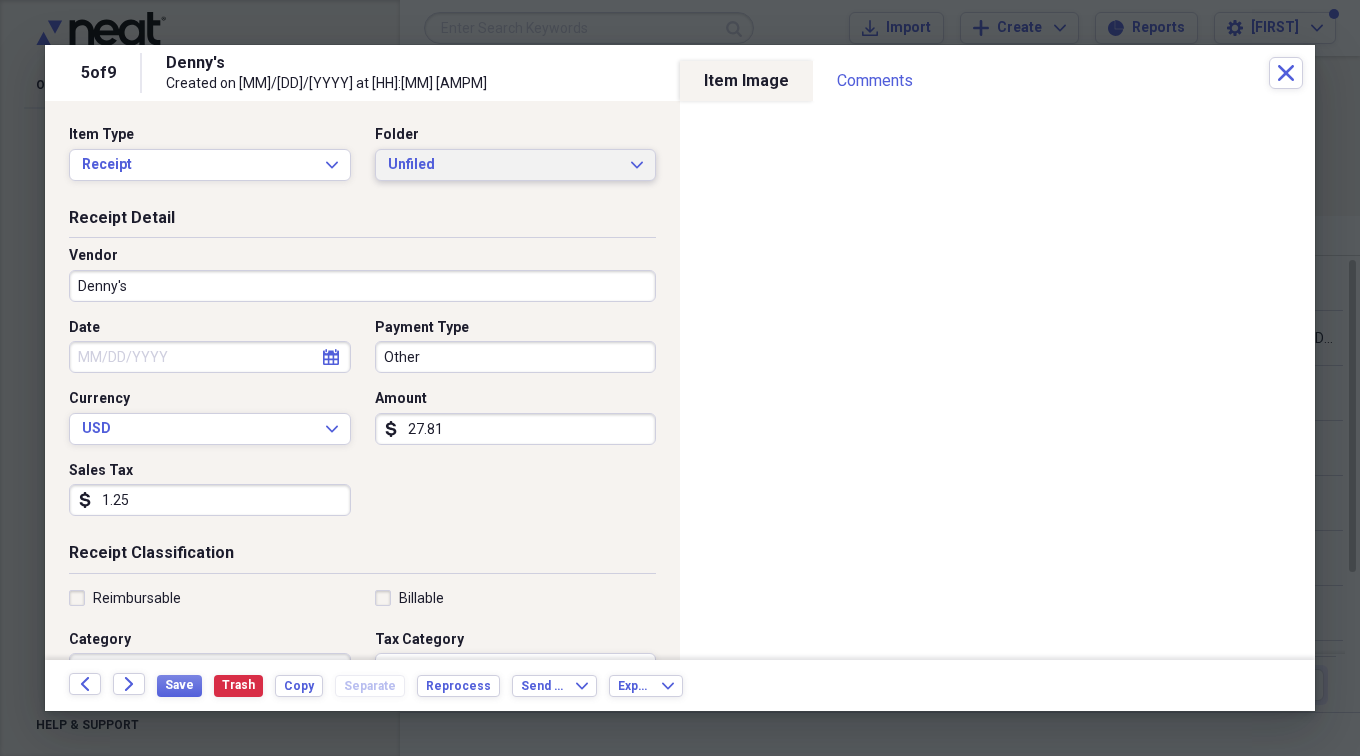 click on "Unfiled Expand" at bounding box center (516, 165) 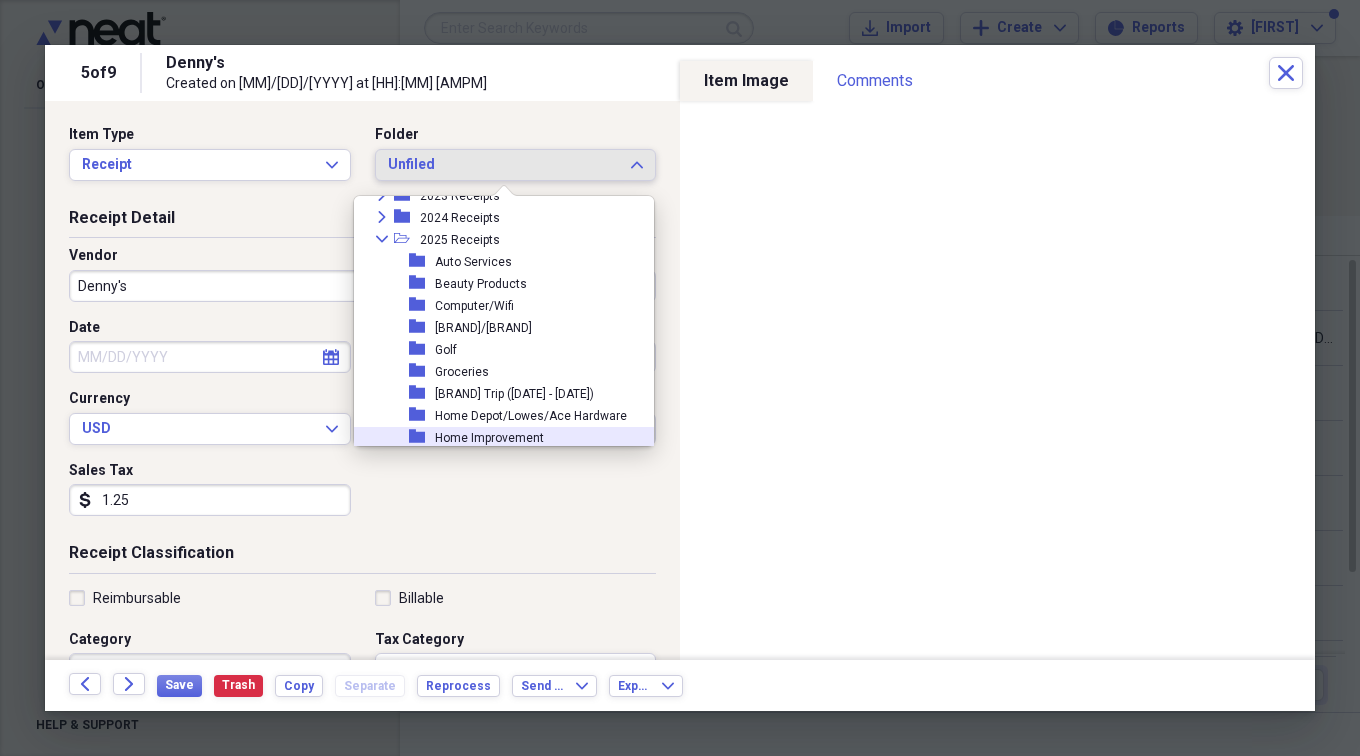 scroll, scrollTop: 500, scrollLeft: 0, axis: vertical 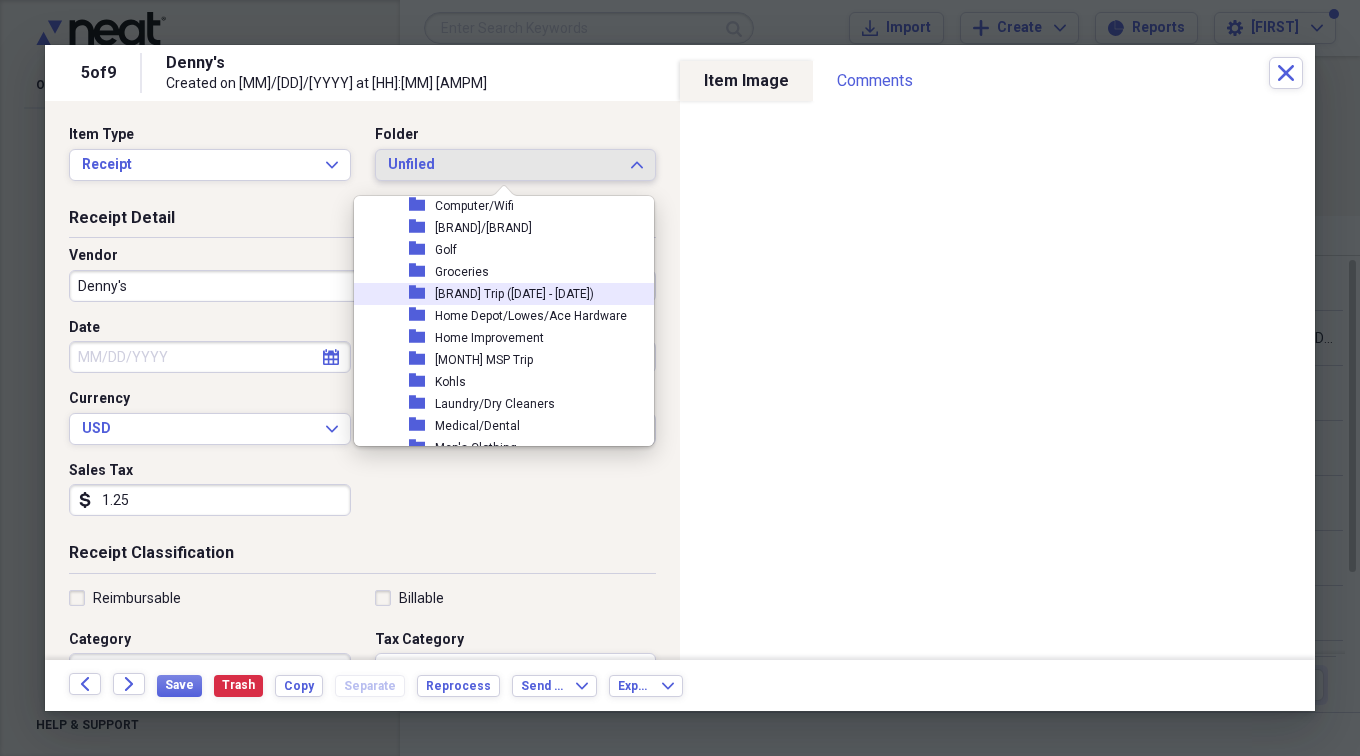 click on "[BRAND] Trip ([DATE] - [DATE])" at bounding box center (514, 294) 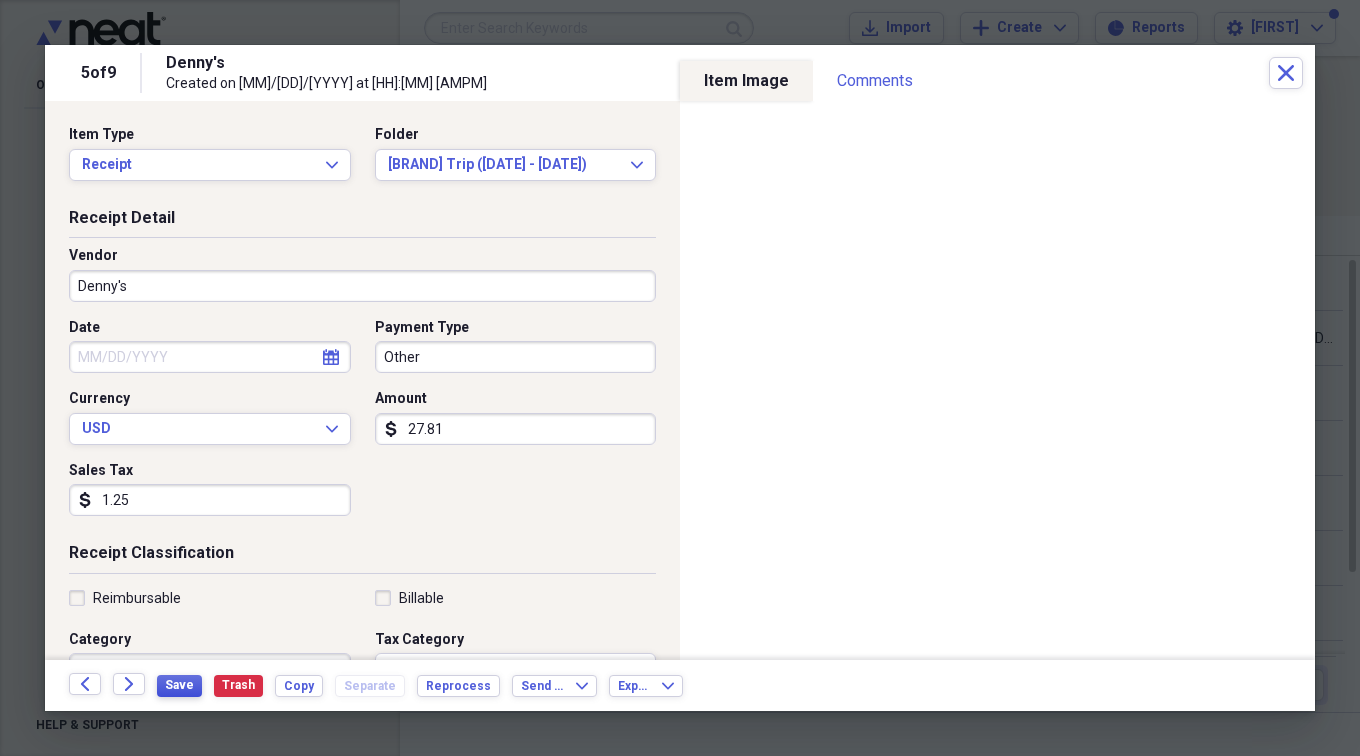 click on "Save" at bounding box center [179, 685] 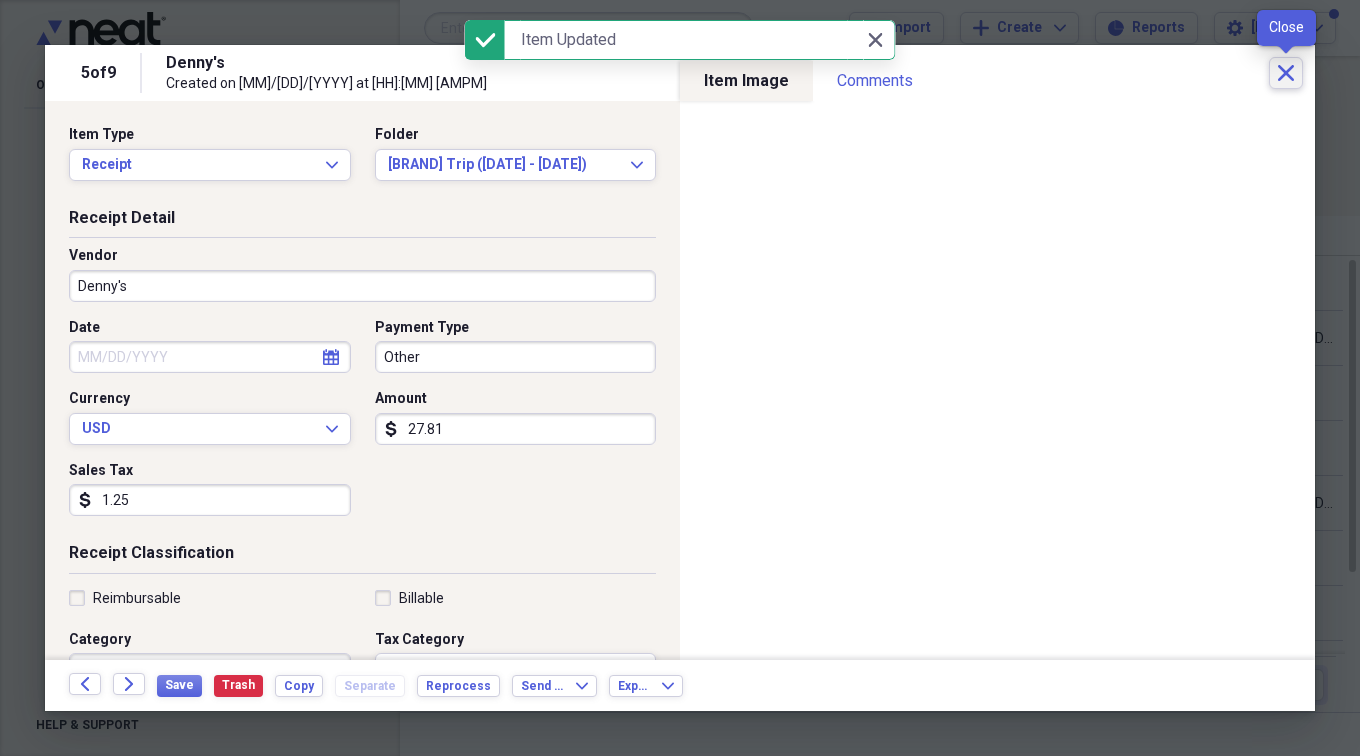 click on "Close" 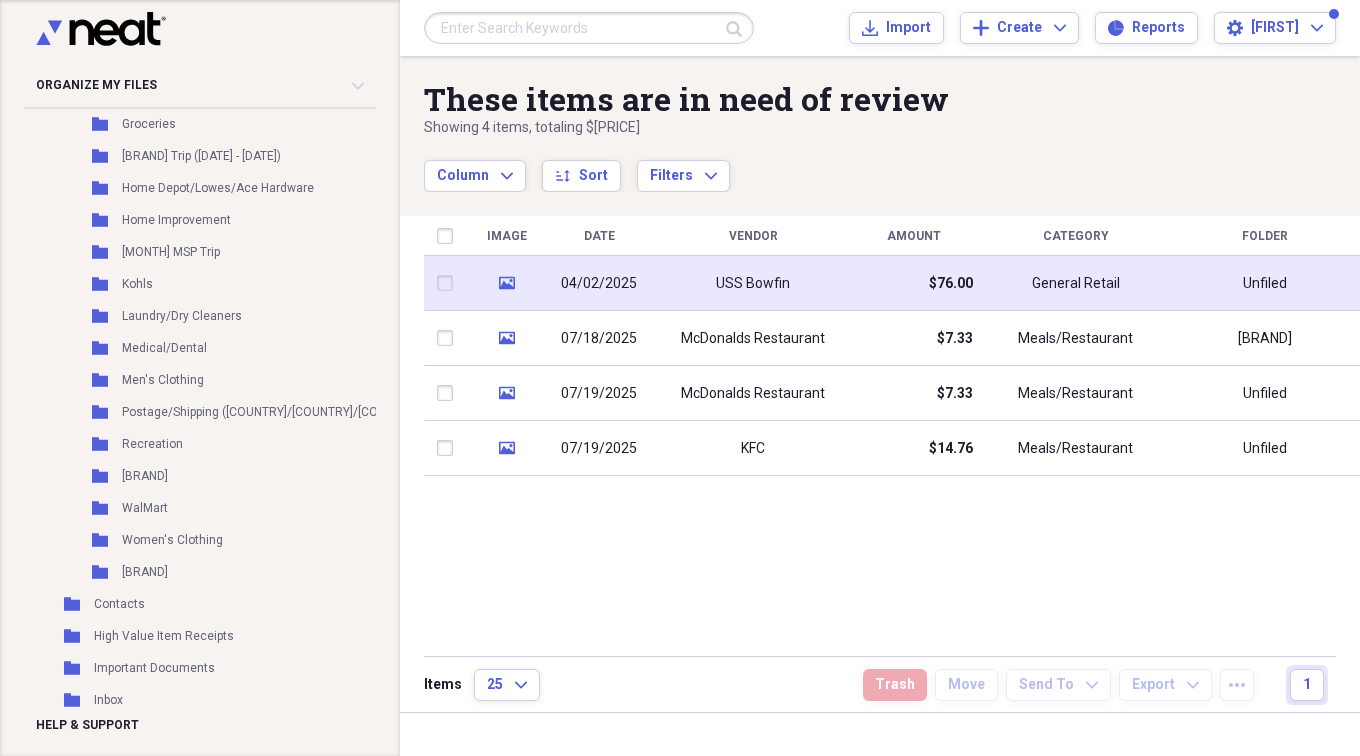 click at bounding box center [449, 283] 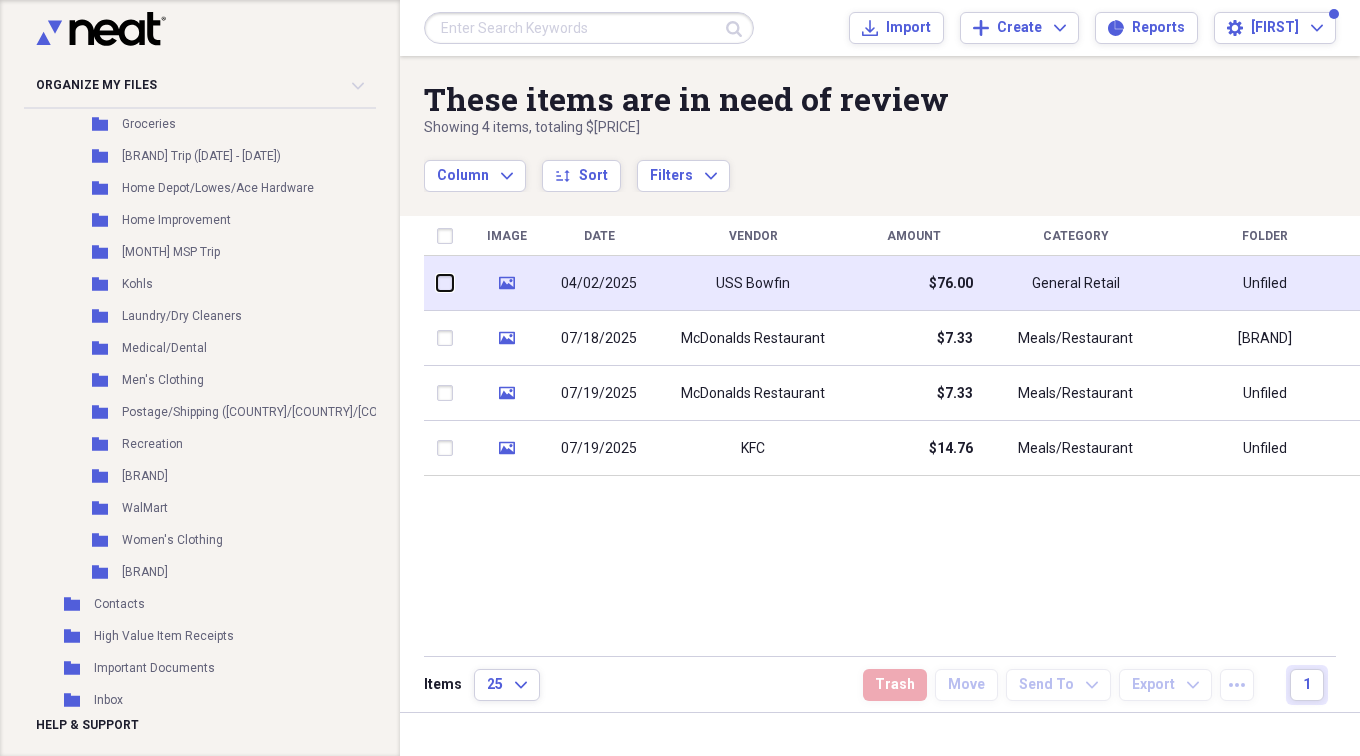 click at bounding box center [437, 283] 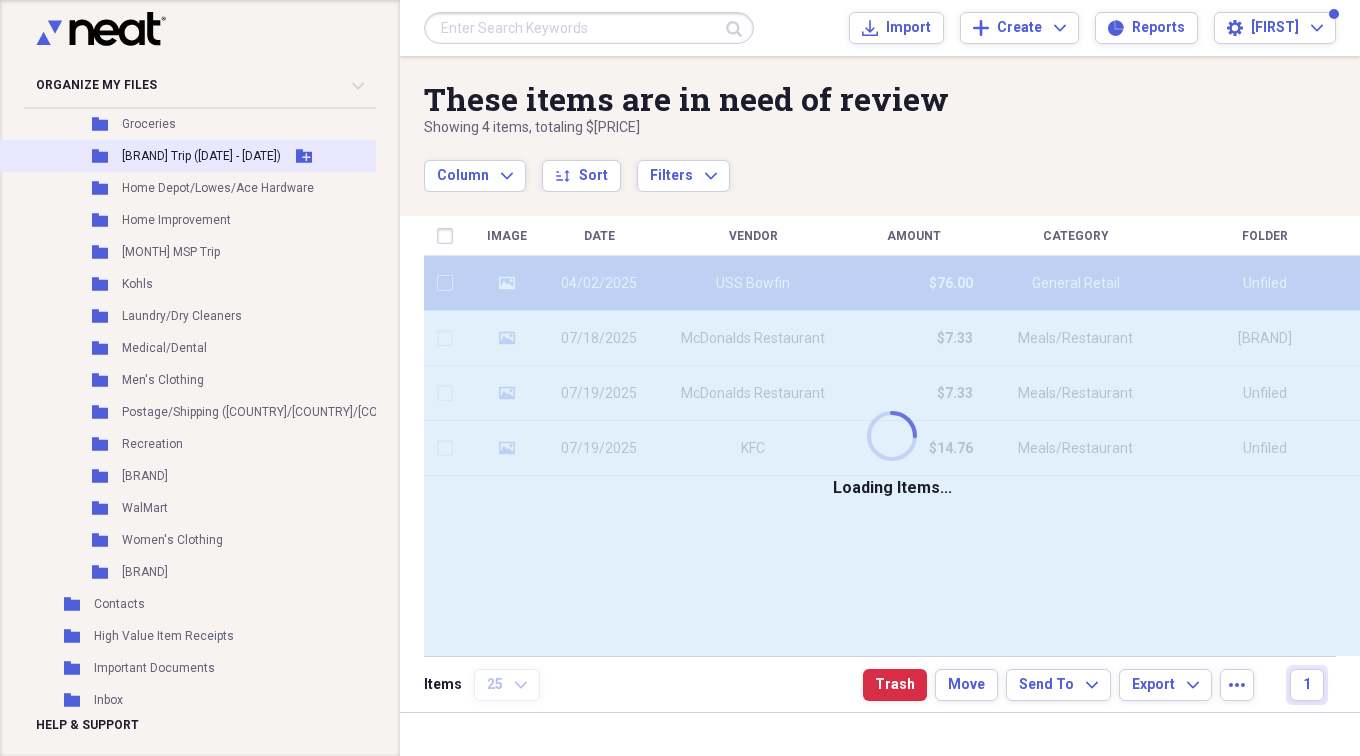 checkbox on "false" 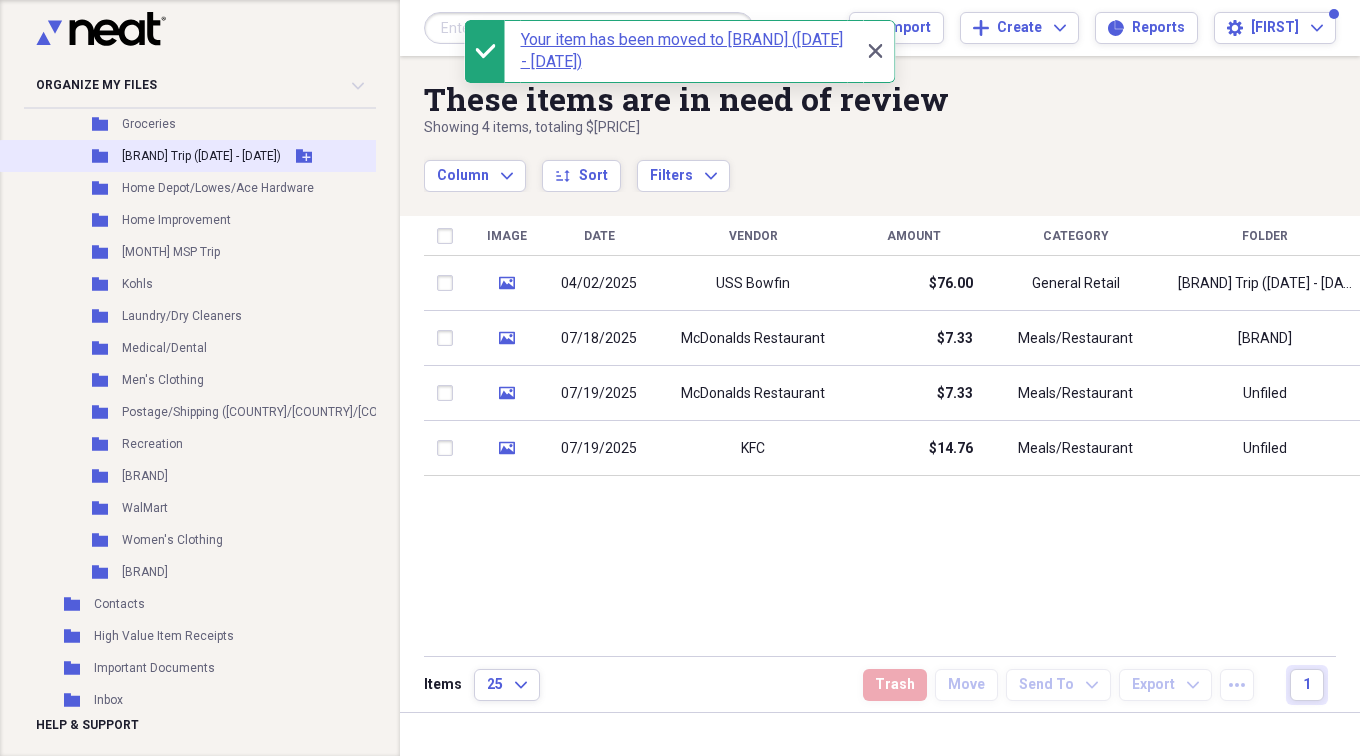 click on "[BRAND] Trip ([DATE] - [DATE])" at bounding box center [201, 156] 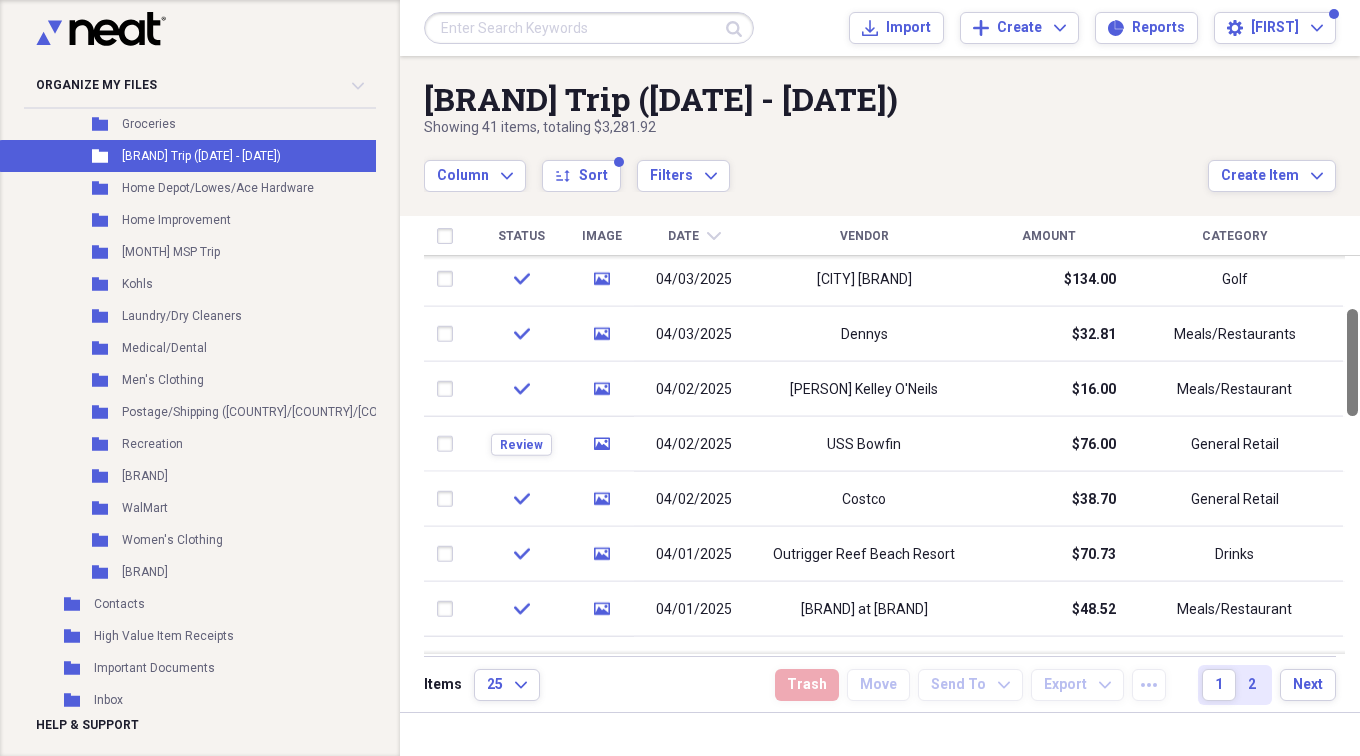 drag, startPoint x: 1349, startPoint y: 334, endPoint x: 1363, endPoint y: 414, distance: 81.21576 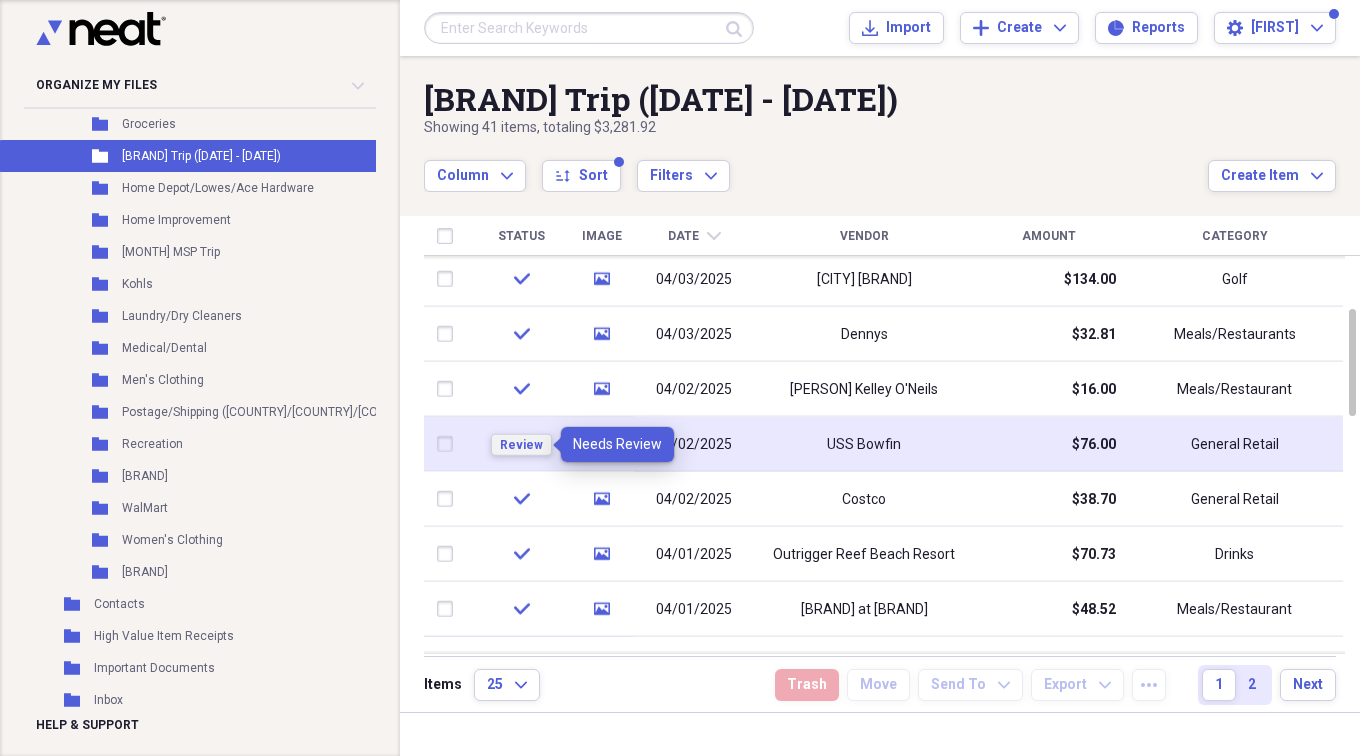 click on "Review" at bounding box center [521, 444] 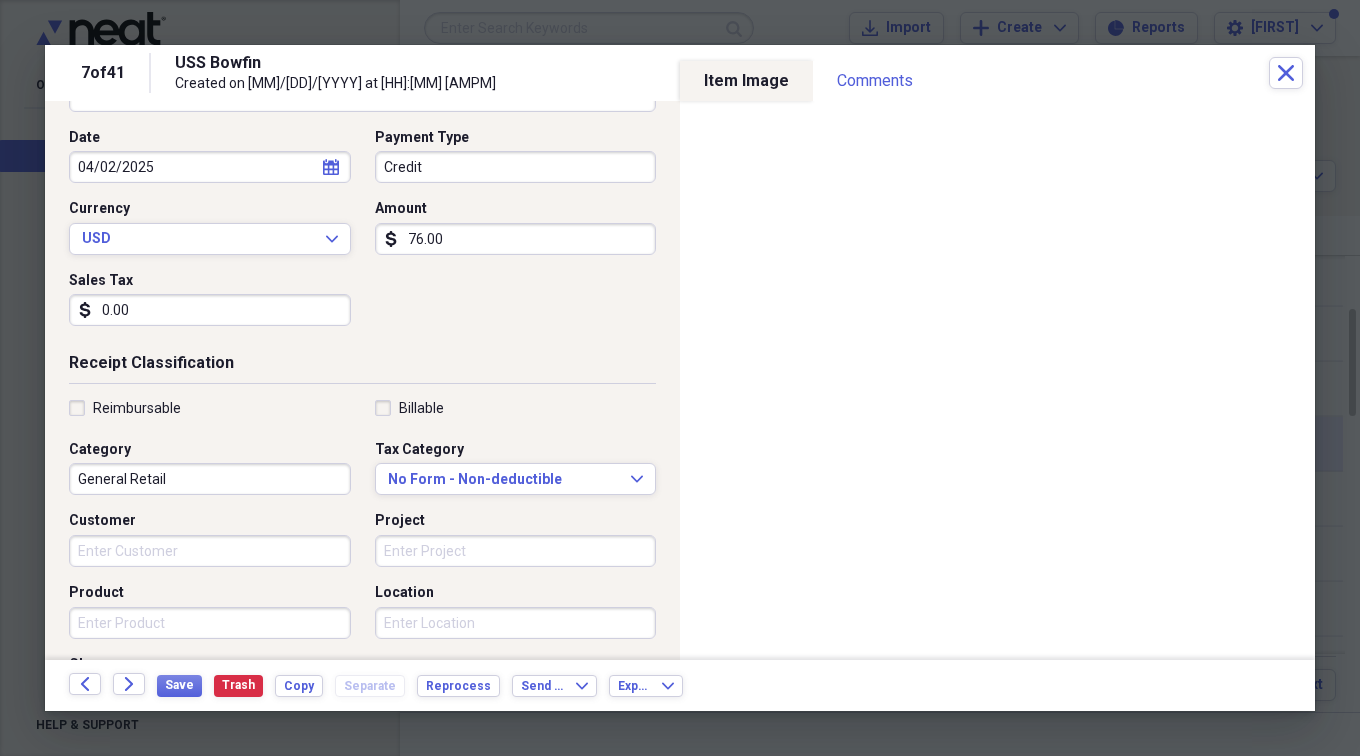 scroll, scrollTop: 200, scrollLeft: 0, axis: vertical 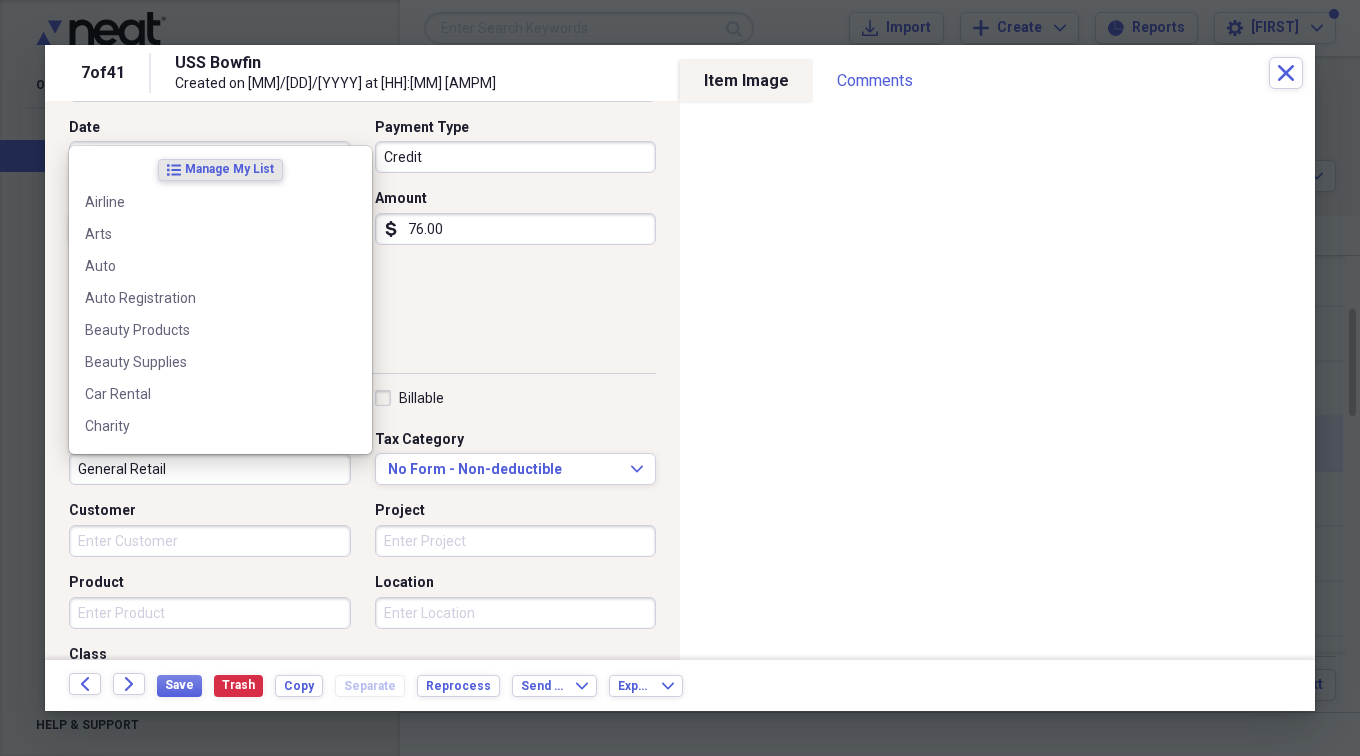 click on "General Retail" at bounding box center [210, 469] 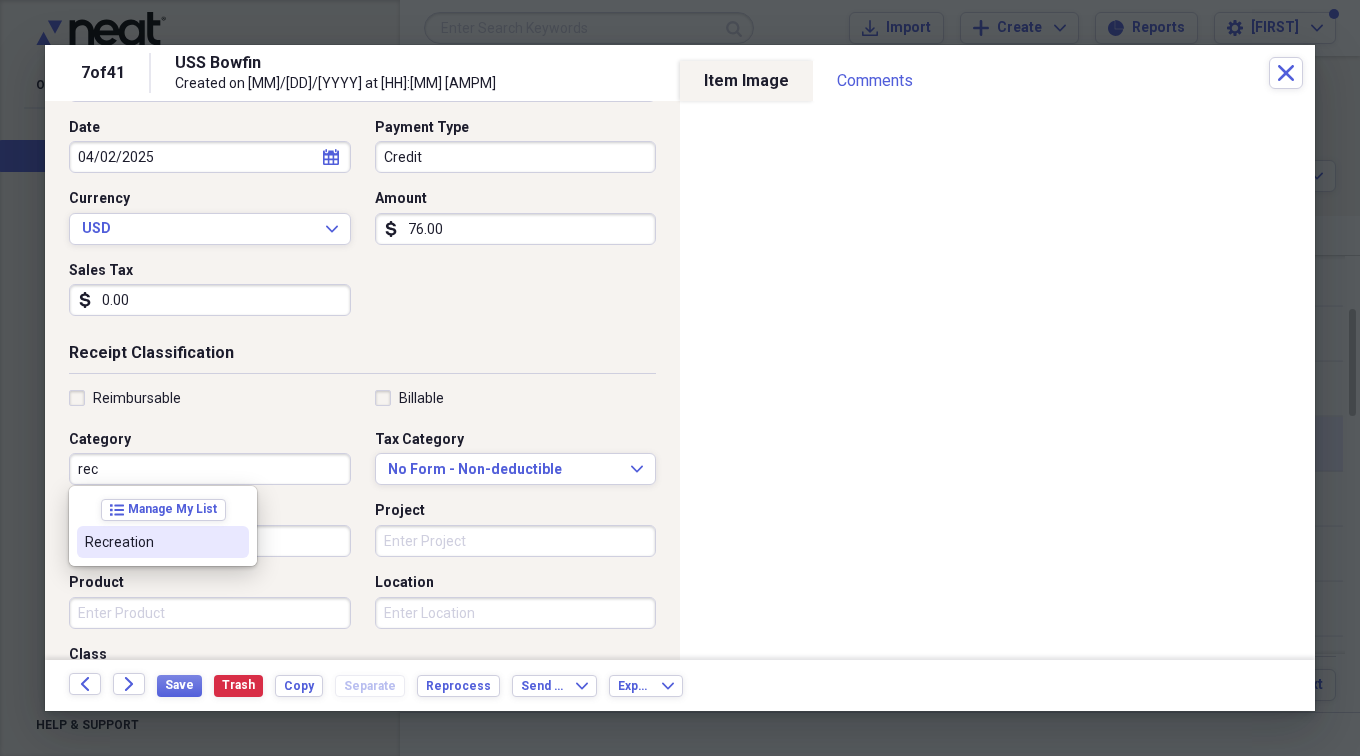 click on "Recreation" at bounding box center (163, 542) 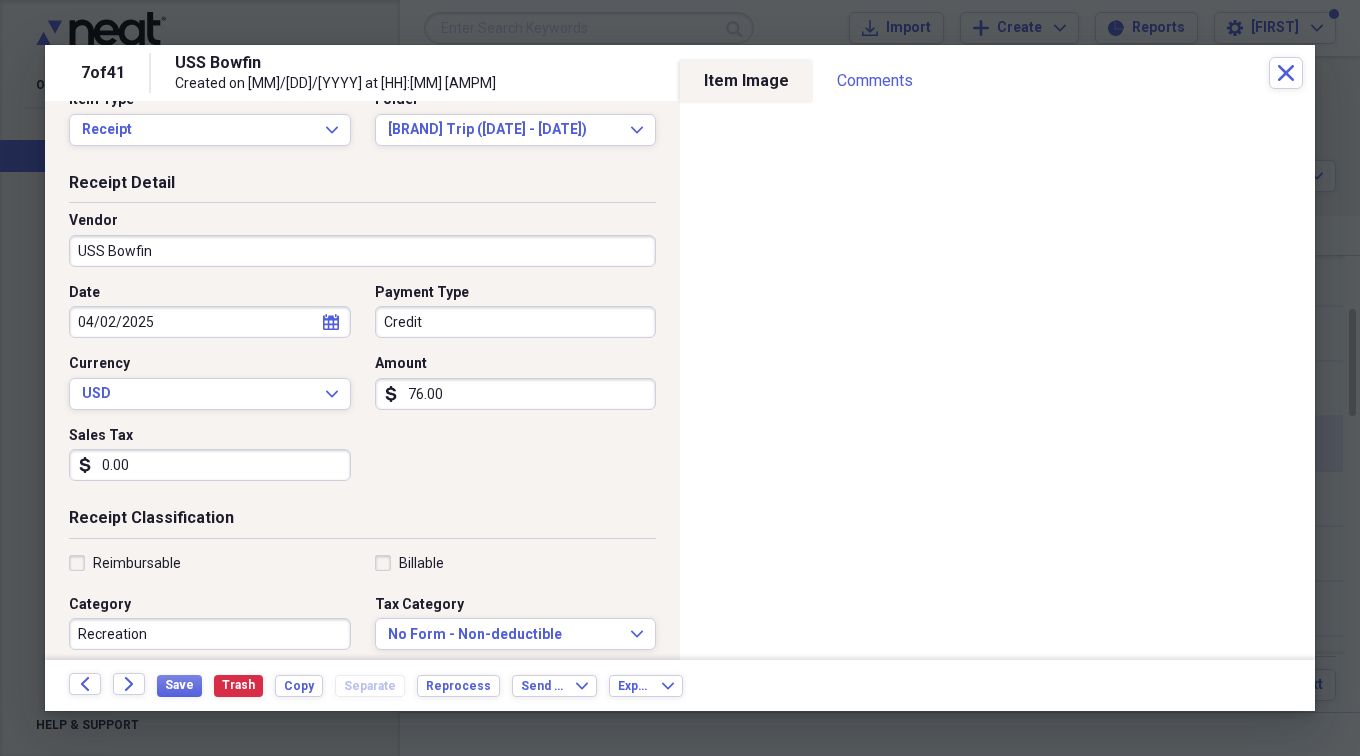scroll, scrollTop: 0, scrollLeft: 0, axis: both 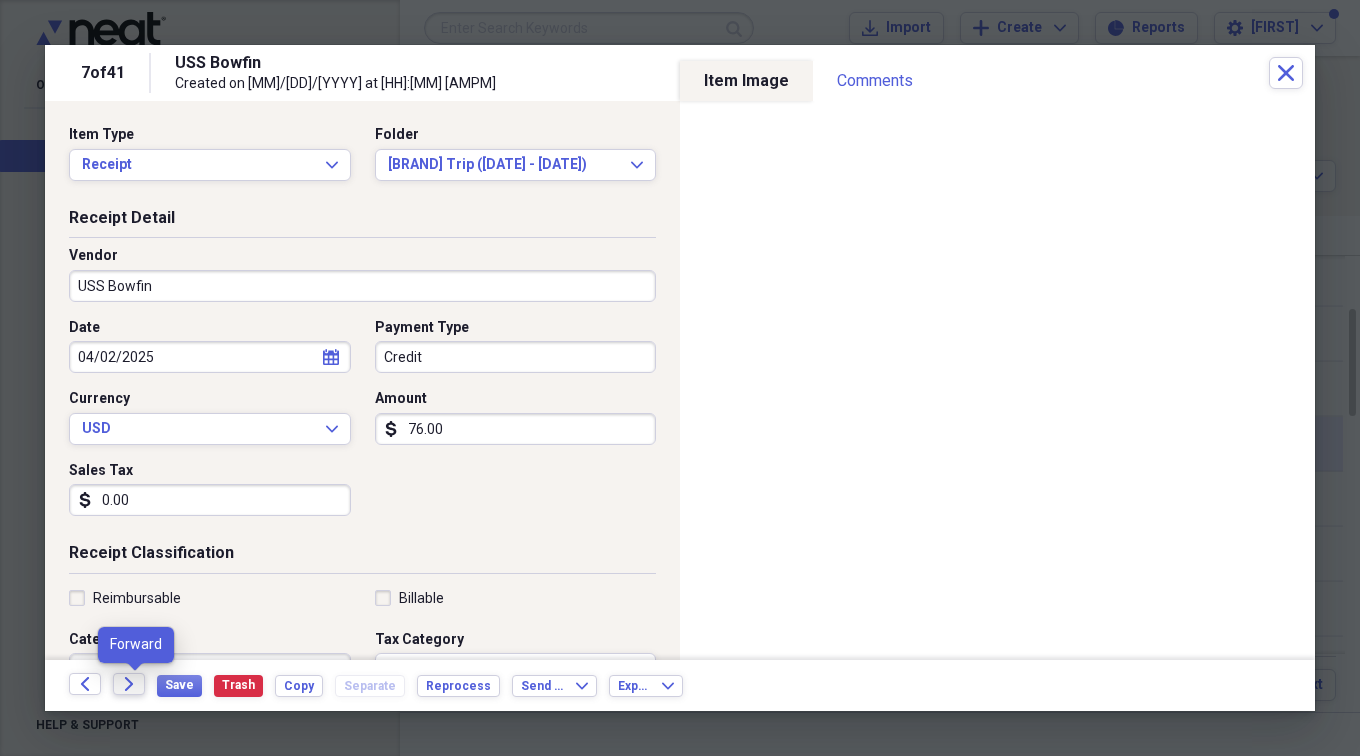 click on "Forward" 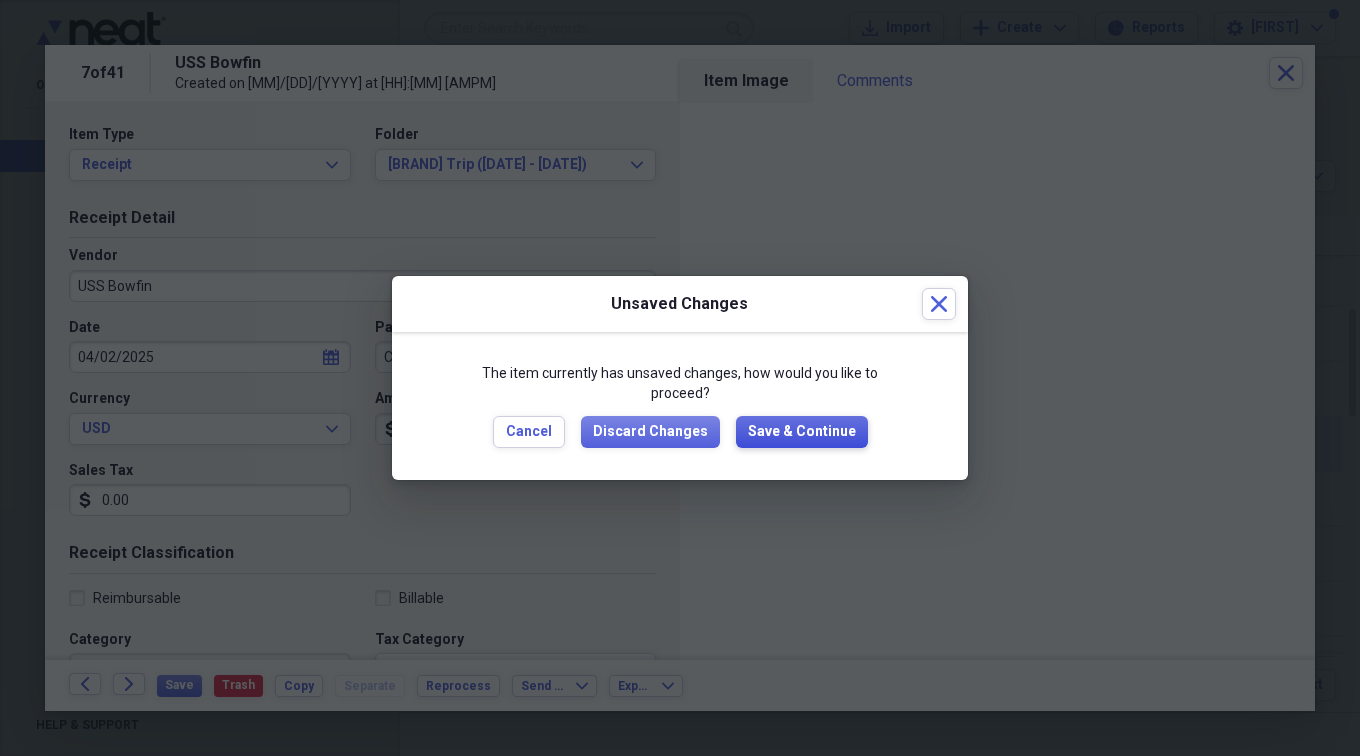 click on "Save & Continue" at bounding box center (802, 432) 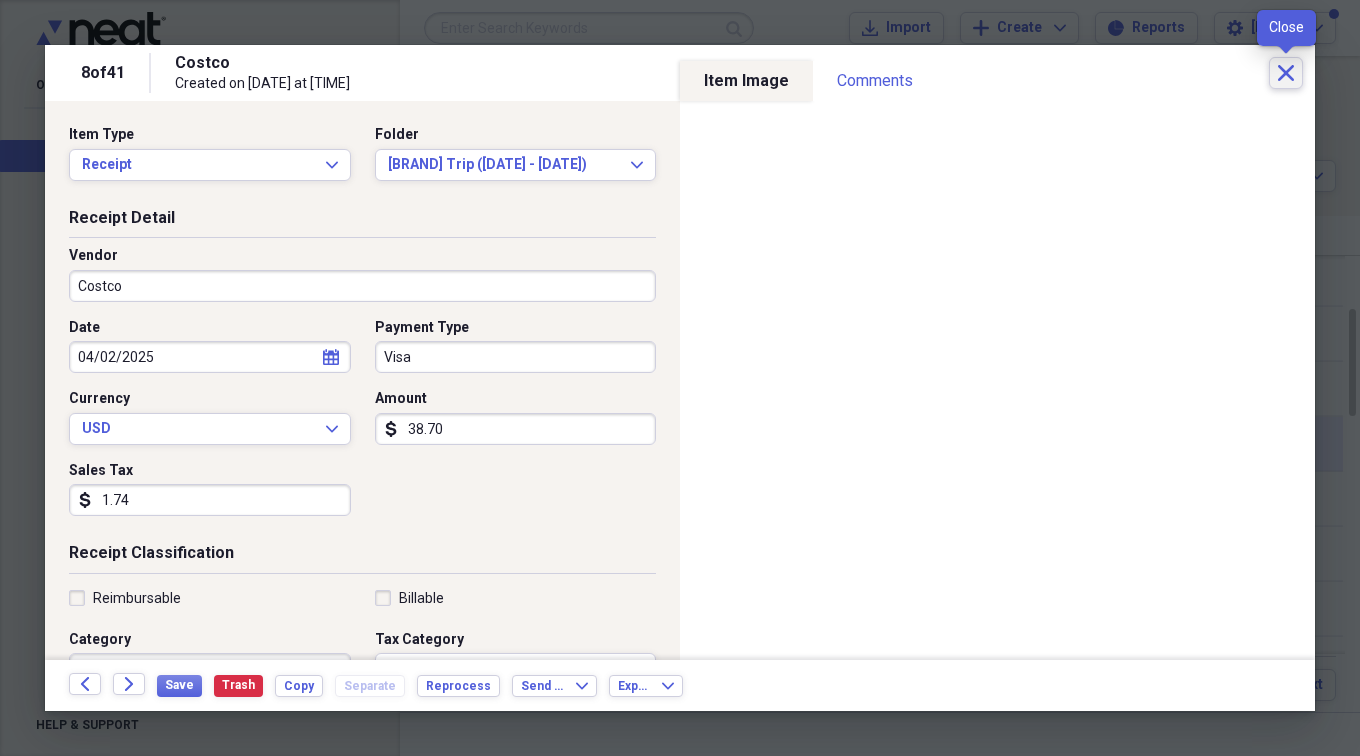 click on "Close" 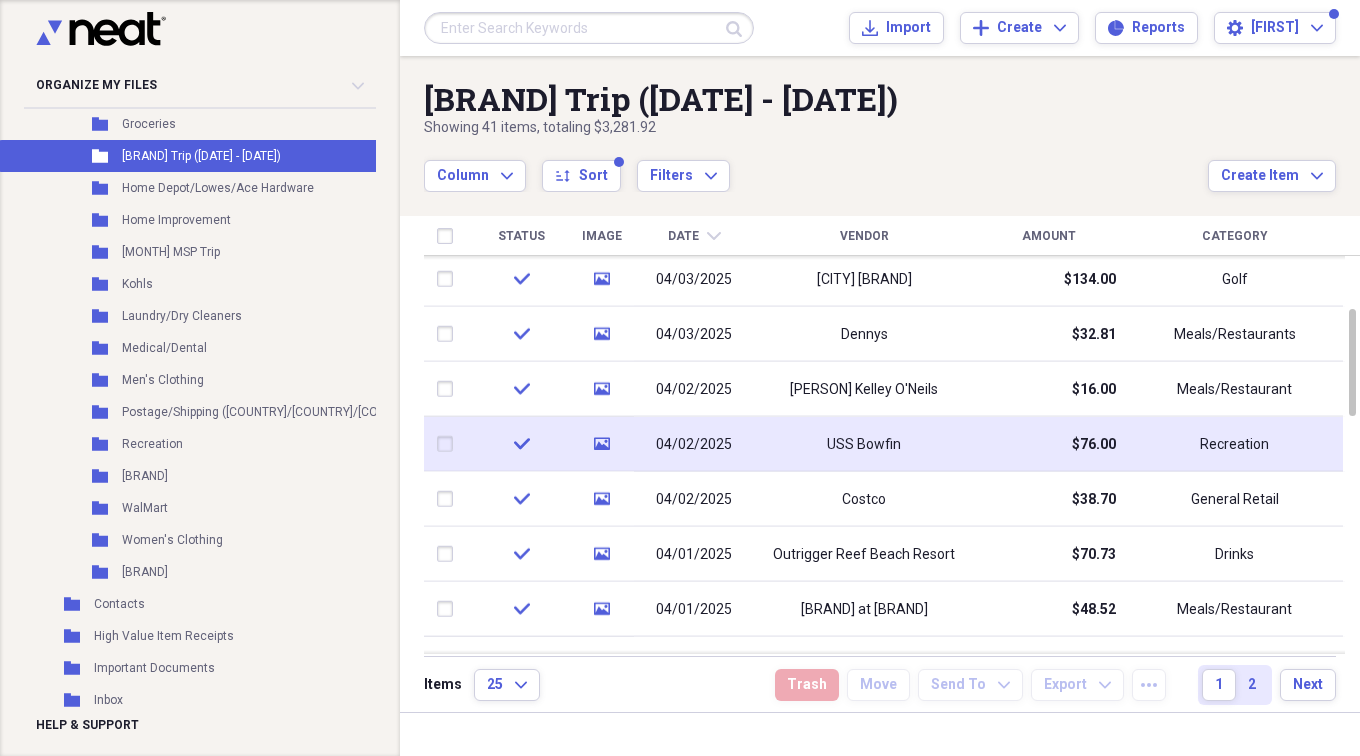click on "Date" at bounding box center (683, 236) 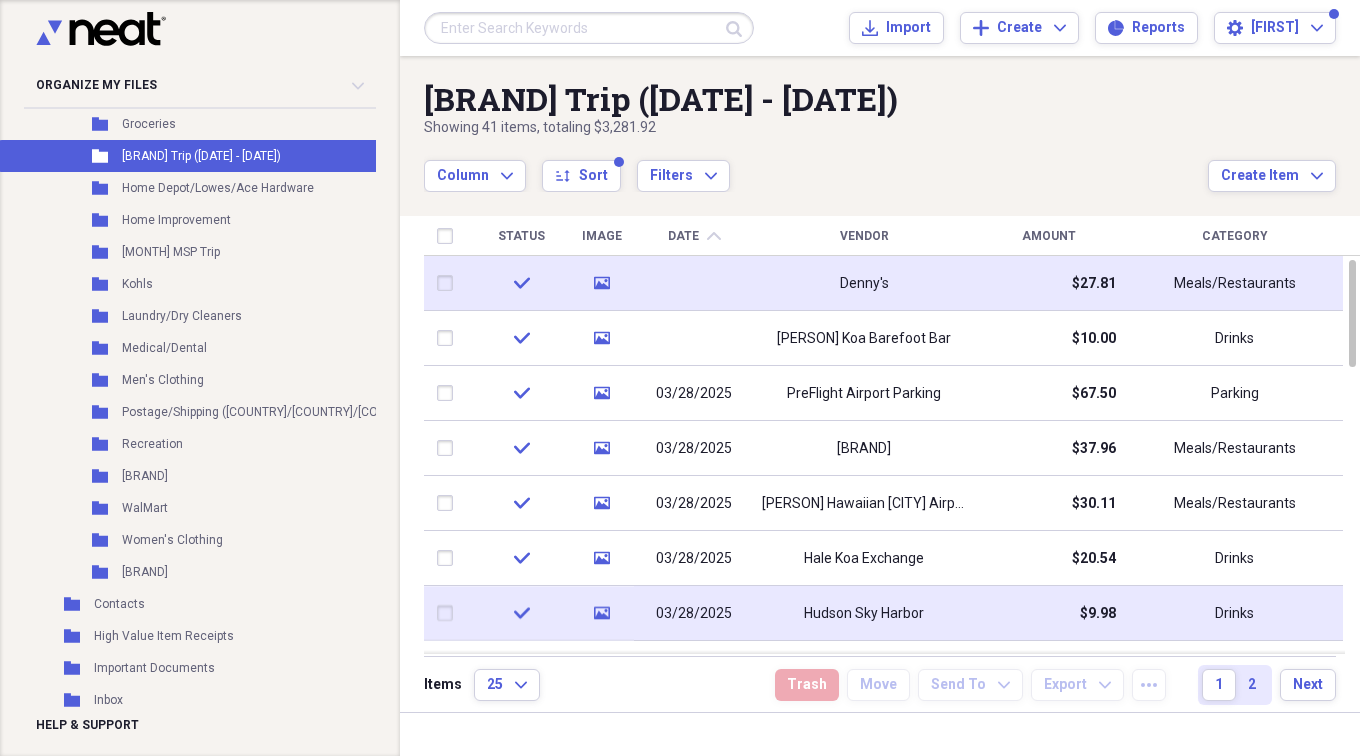 click at bounding box center [694, 283] 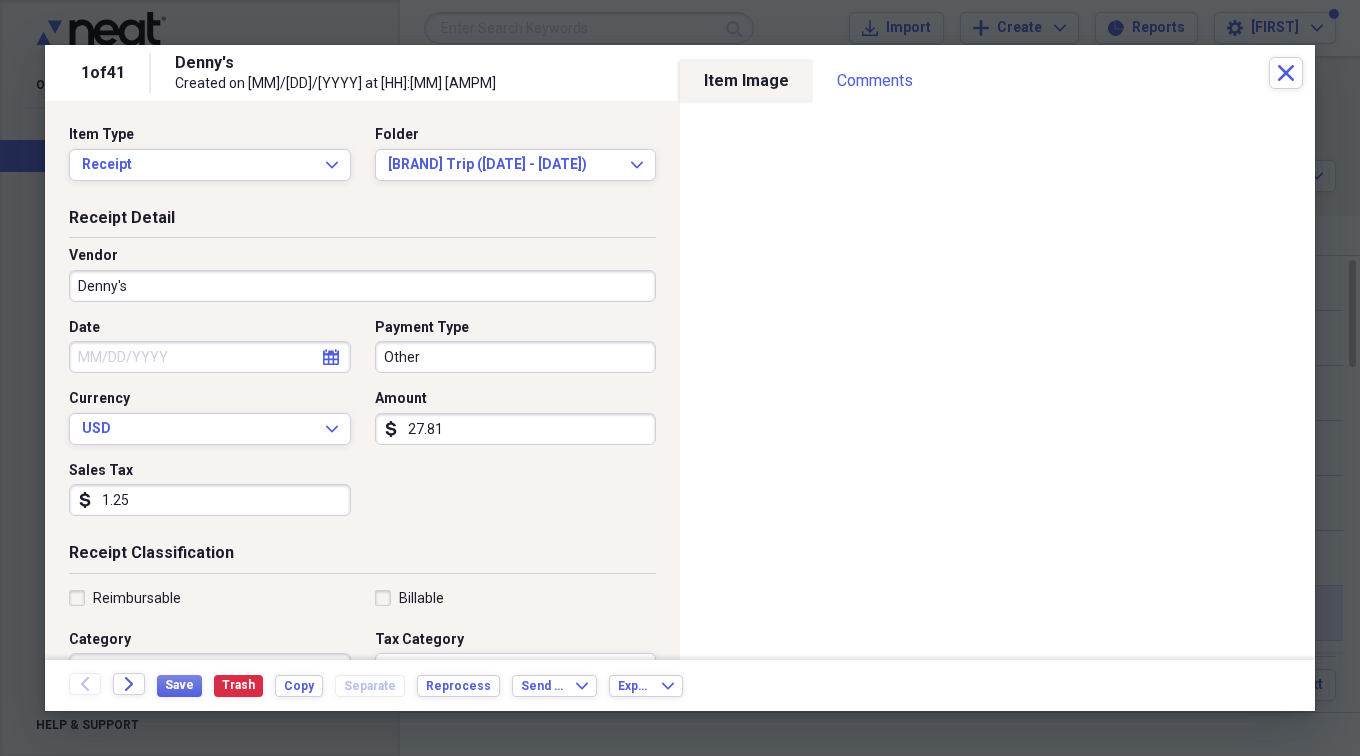 click 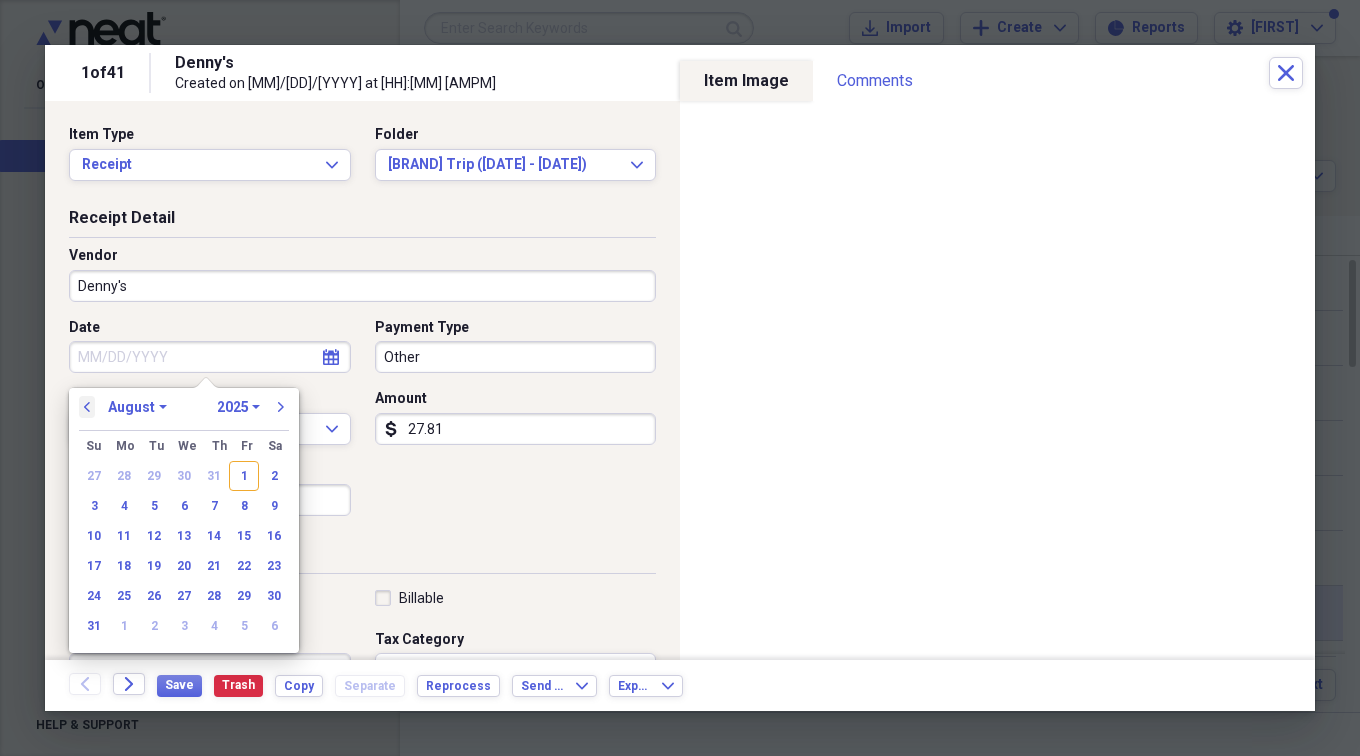 click on "previous" at bounding box center [87, 407] 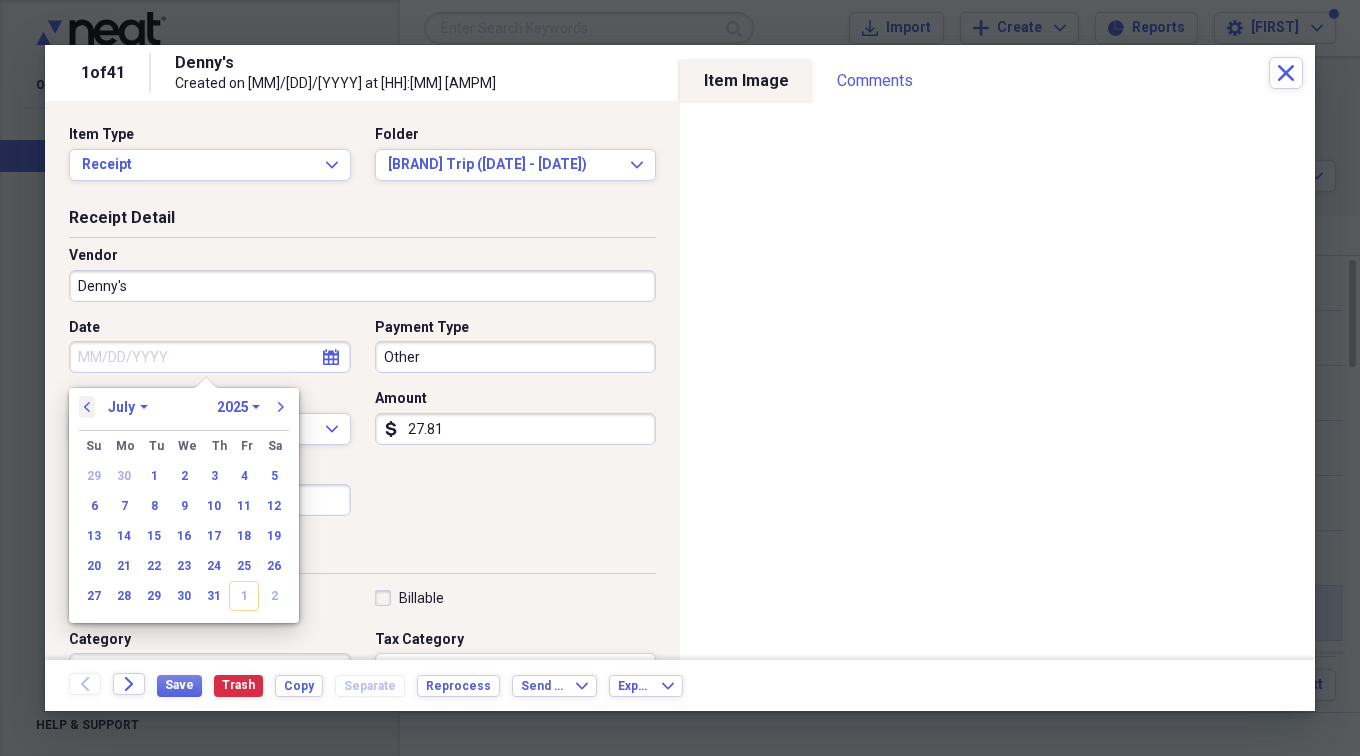 click on "previous" at bounding box center [87, 407] 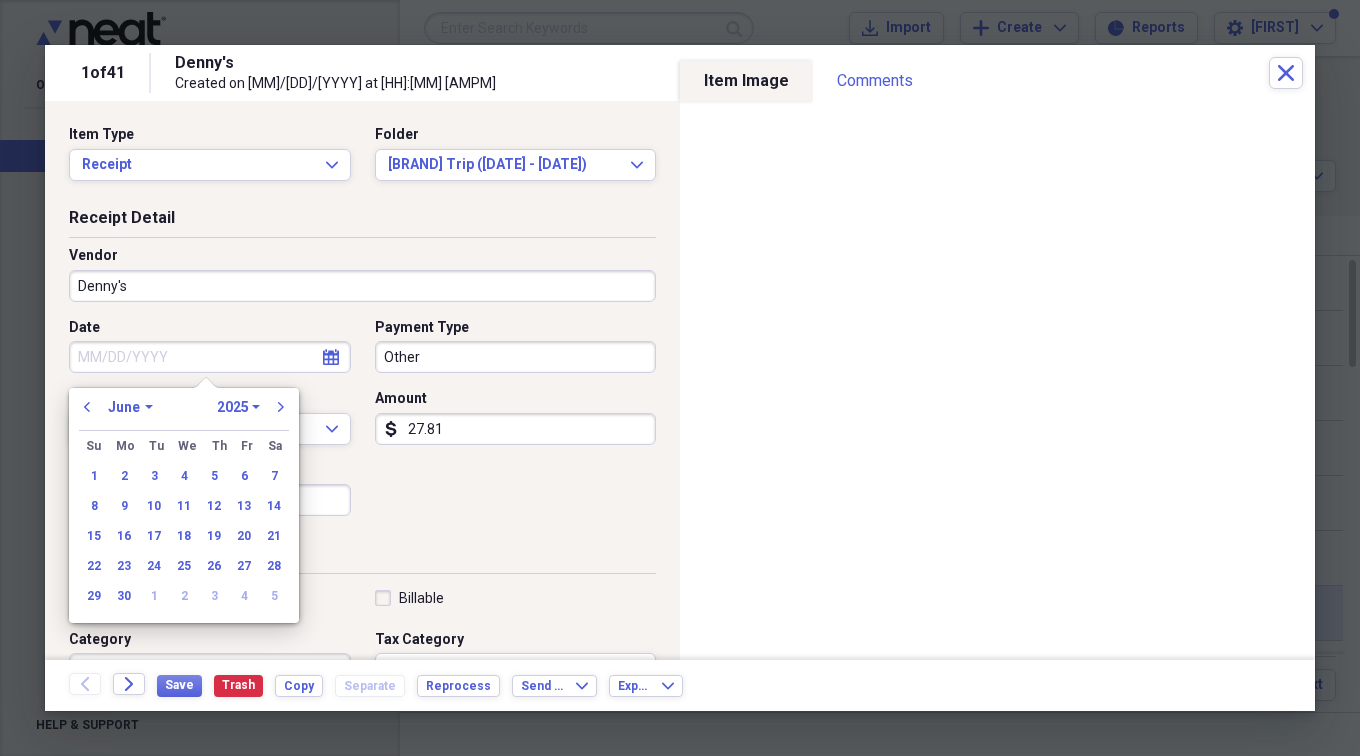 click on "previous January February March April May June July August September October November December 1970 1971 1972 1973 1974 1975 1976 1977 1978 1979 1980 1981 1982 1983 1984 1985 1986 1987 1988 1989 1990 1991 1992 1993 1994 1995 1996 1997 1998 1999 2000 2001 2002 2003 2004 2005 2006 2007 2008 2009 2010 2011 2012 2013 2014 2015 2016 2017 2018 2019 2020 2021 2022 2023 2024 2025 2026 2027 2028 2029 2030 2031 2032 2033 2034 2035 next Su Sunday Mo Monday Tu Tuesday We Wednesday Th Thursday Fr Friday Sa Saturday 1 2 3 4 5 6 7 8 9 10 11 12 13 14 15 16 17 18 19 20 21 22 23 24 25 26 27 28 29 30 1 2 3 4 5" at bounding box center (184, 505) 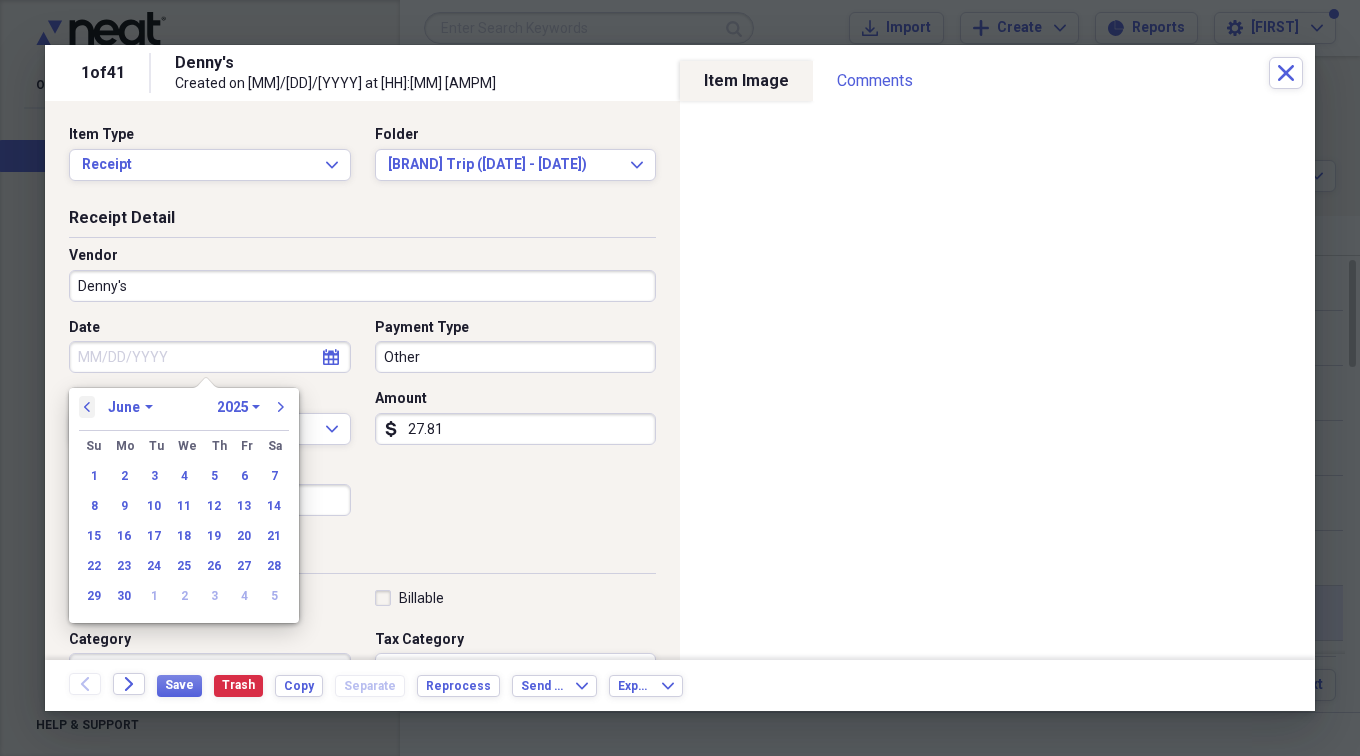 click on "previous" at bounding box center (87, 407) 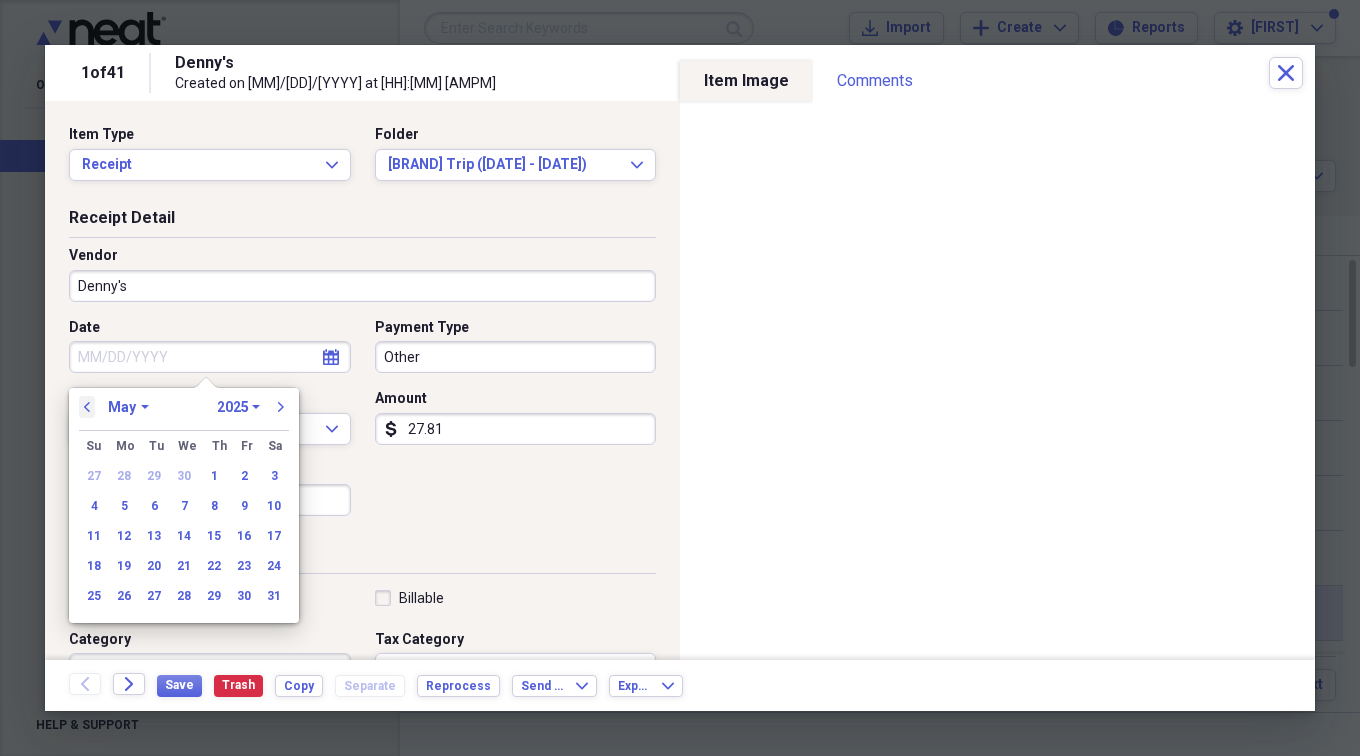 click on "previous" at bounding box center (87, 407) 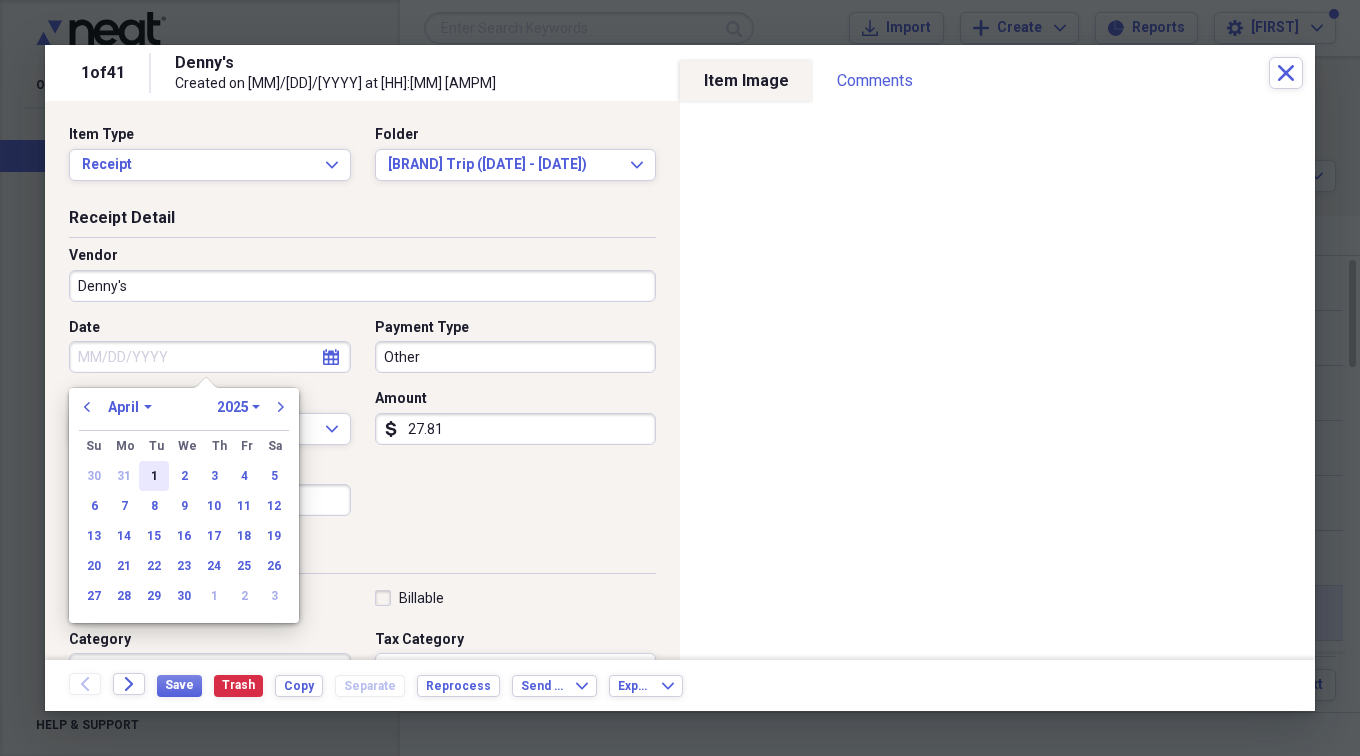 click on "1" at bounding box center [154, 476] 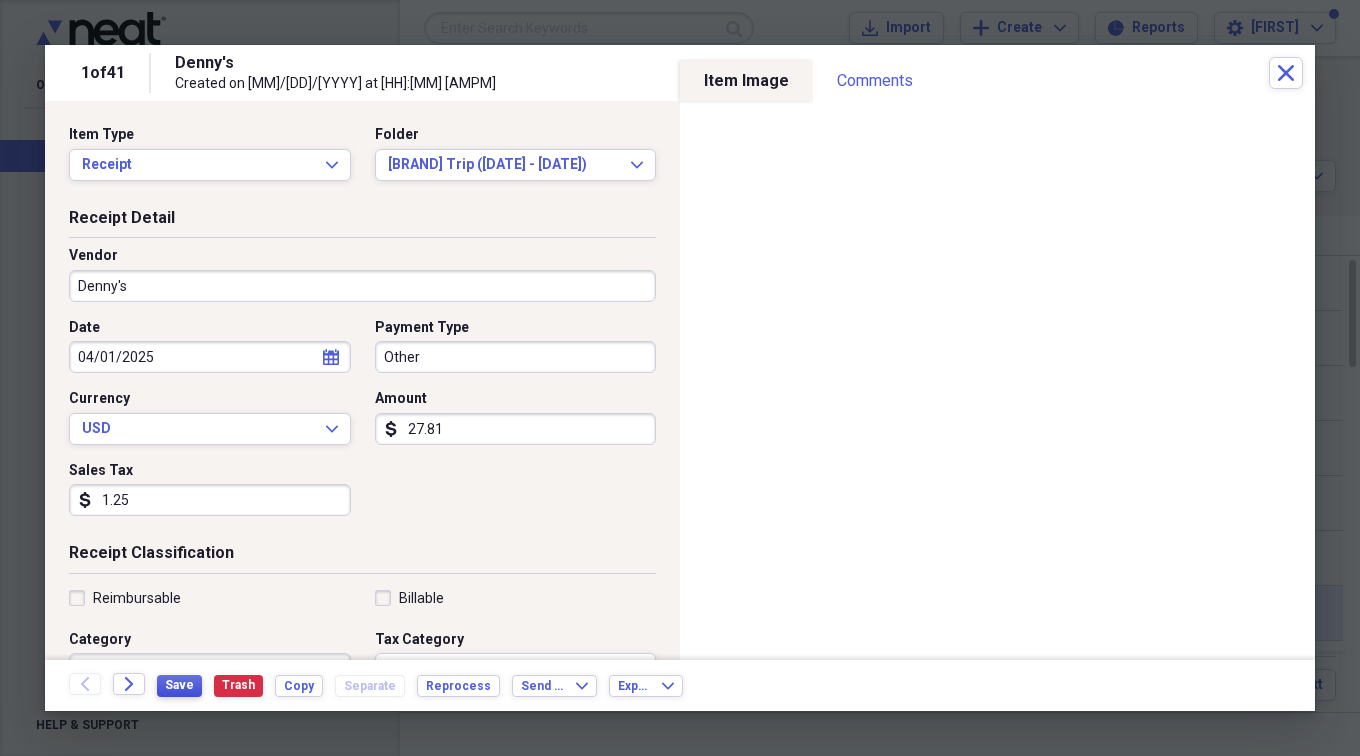 click on "Save" at bounding box center [179, 685] 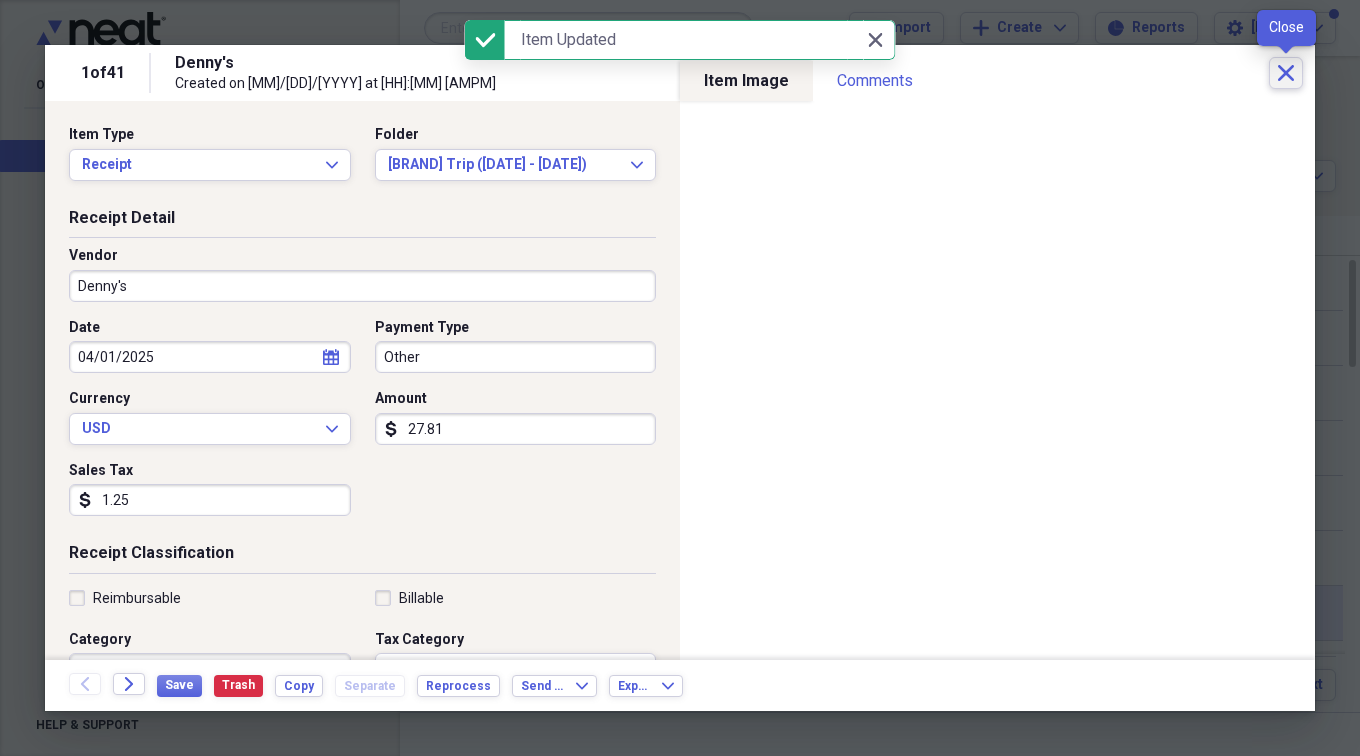 click 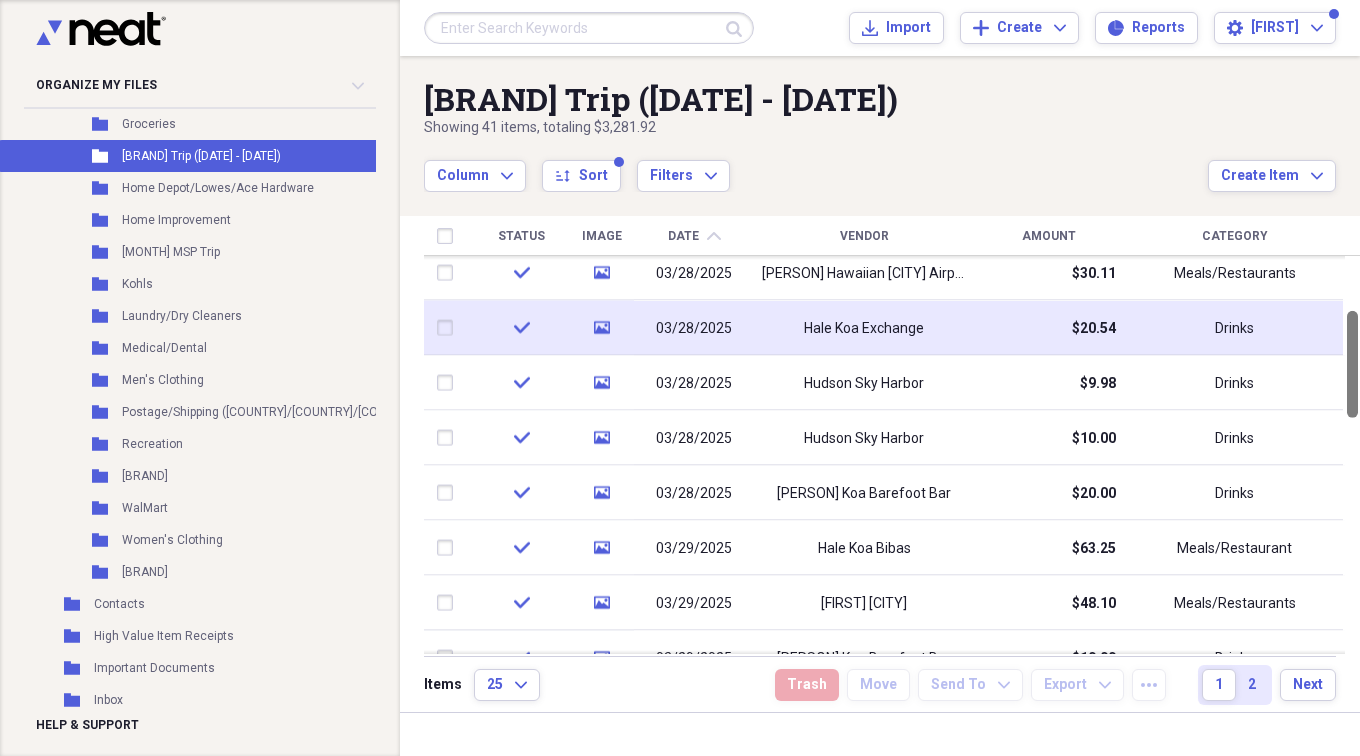 drag, startPoint x: 1352, startPoint y: 563, endPoint x: 1324, endPoint y: 341, distance: 223.7588 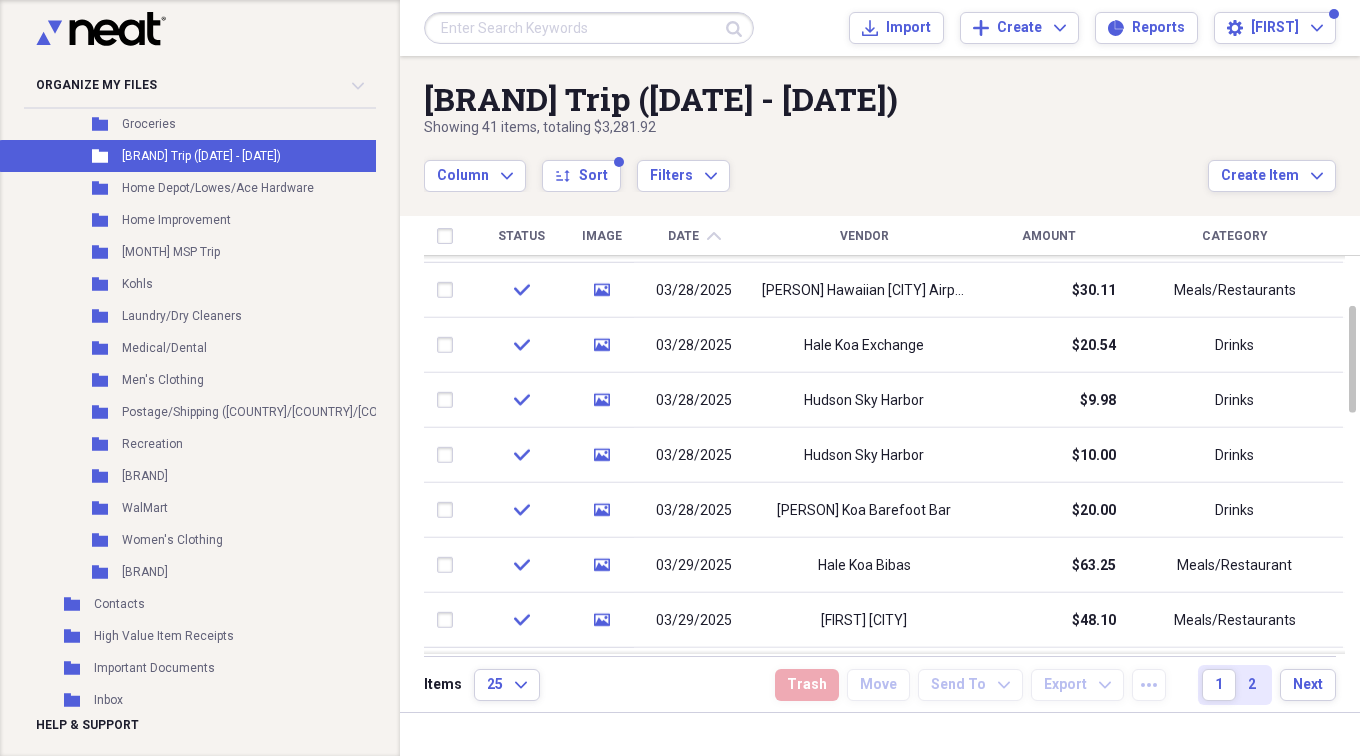 click on "Date chevron-up" at bounding box center (694, 236) 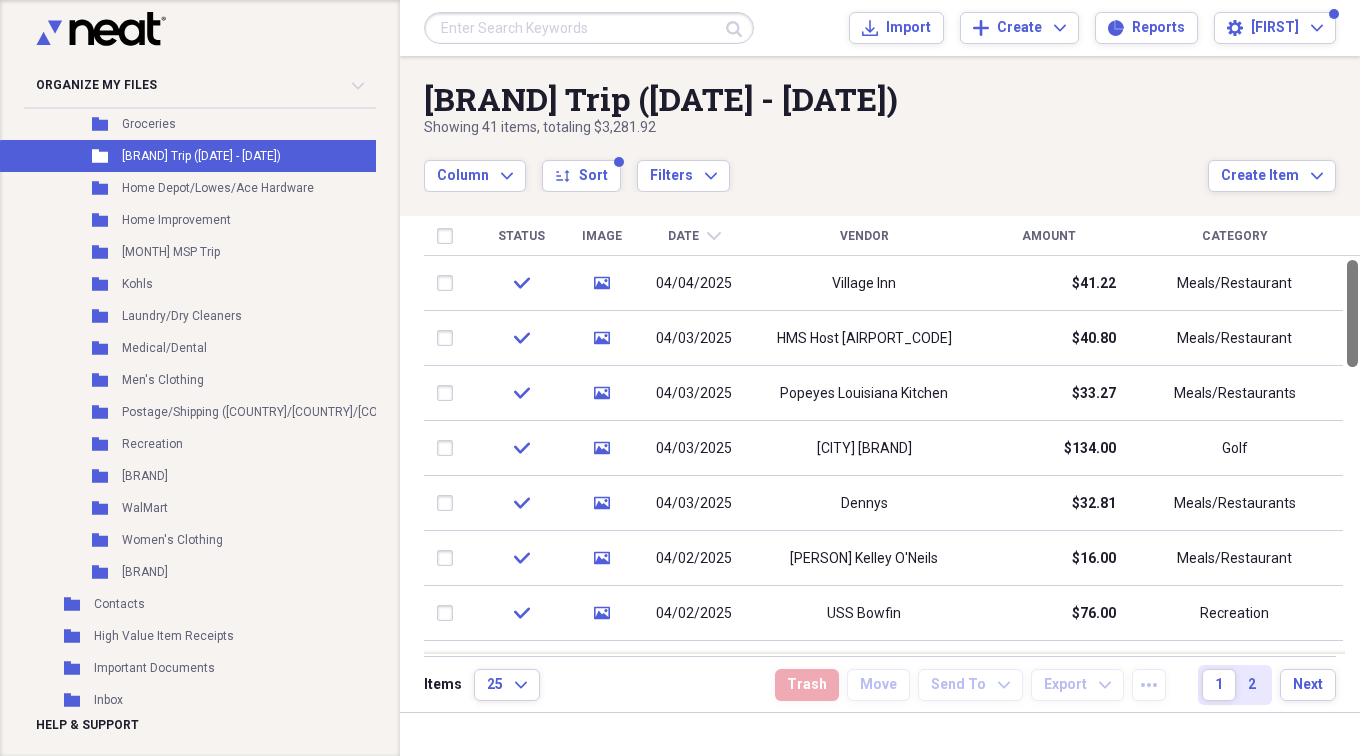 drag, startPoint x: 1351, startPoint y: 307, endPoint x: 1353, endPoint y: 292, distance: 15.132746 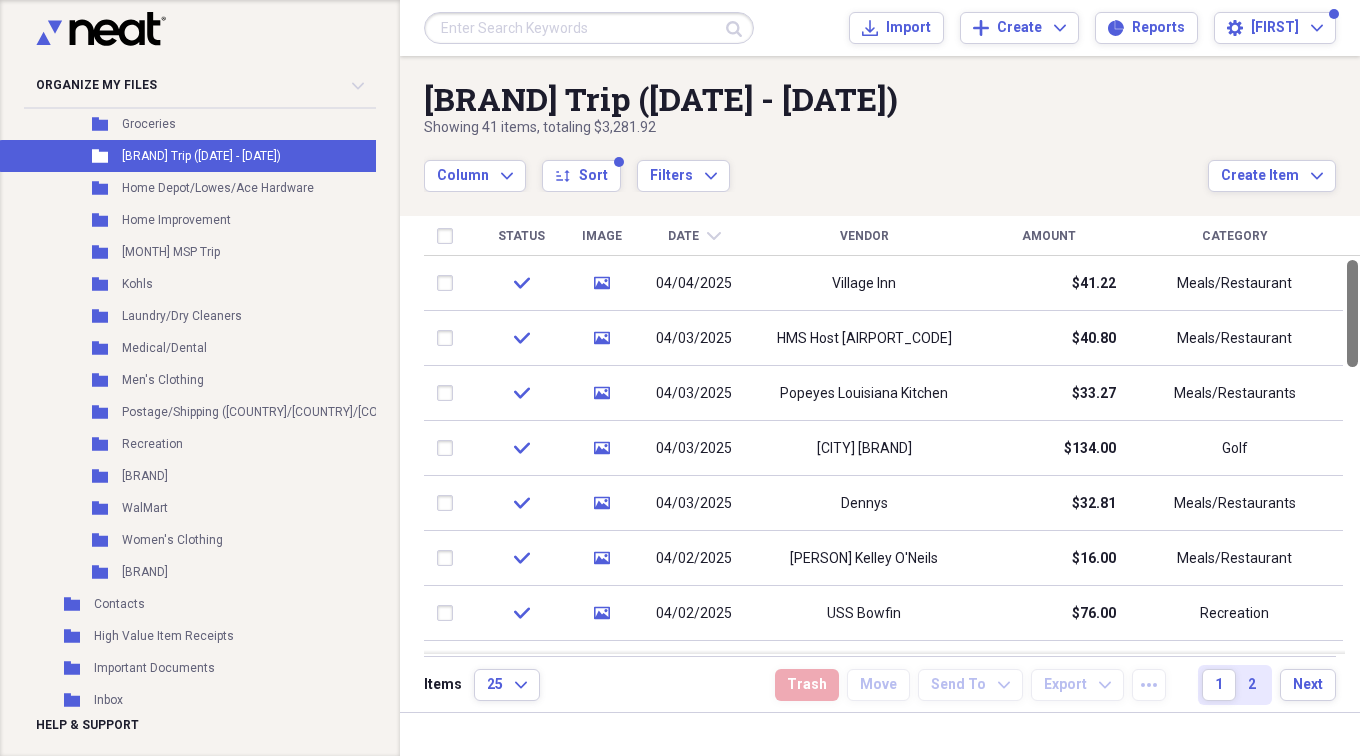drag, startPoint x: 1352, startPoint y: 292, endPoint x: 1361, endPoint y: 310, distance: 20.12461 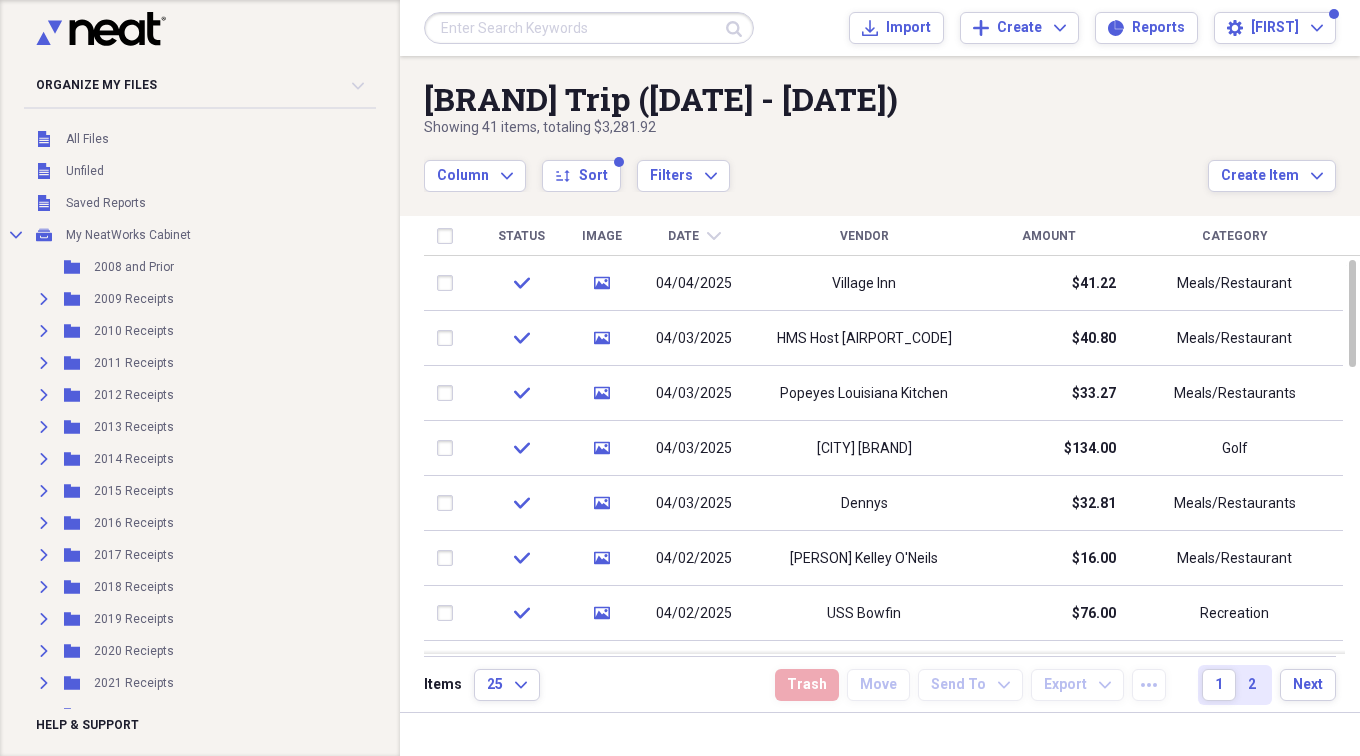 scroll, scrollTop: 0, scrollLeft: 0, axis: both 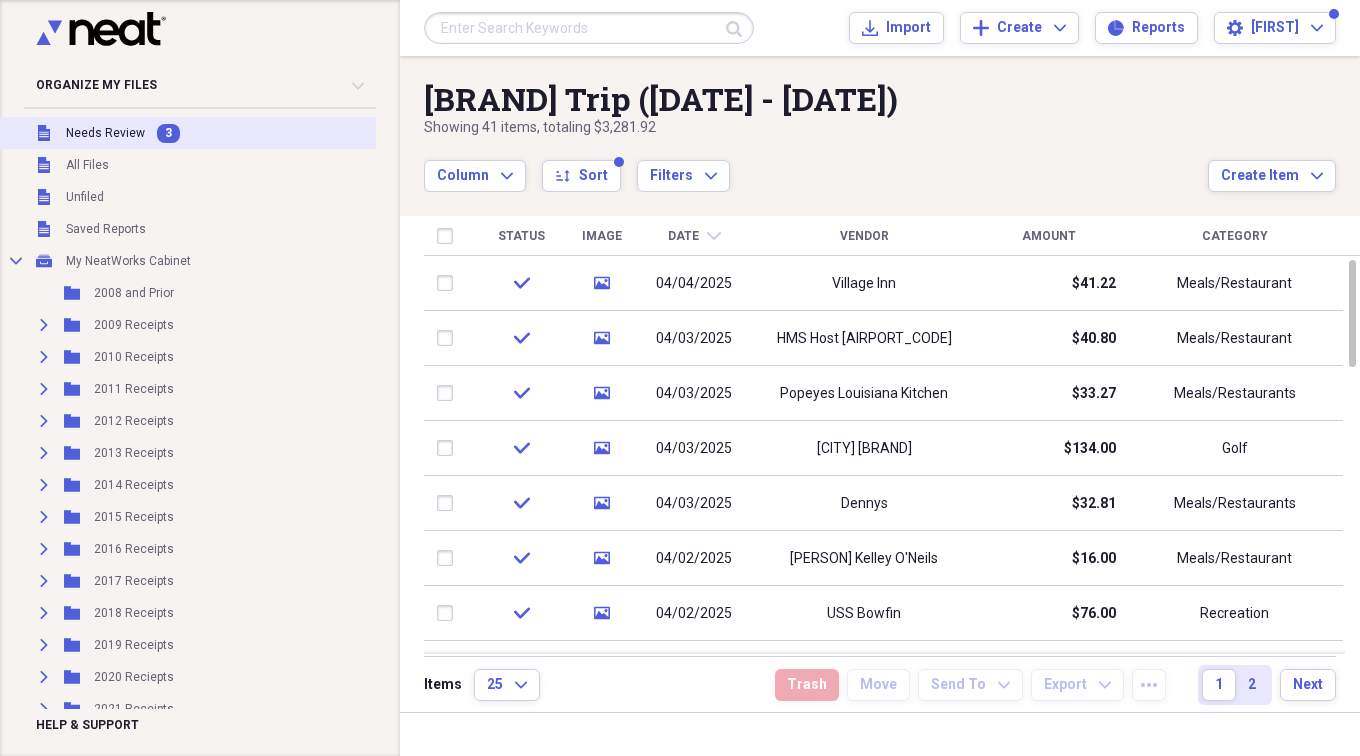 click on "Unfiled Needs Review 3" at bounding box center [242, 133] 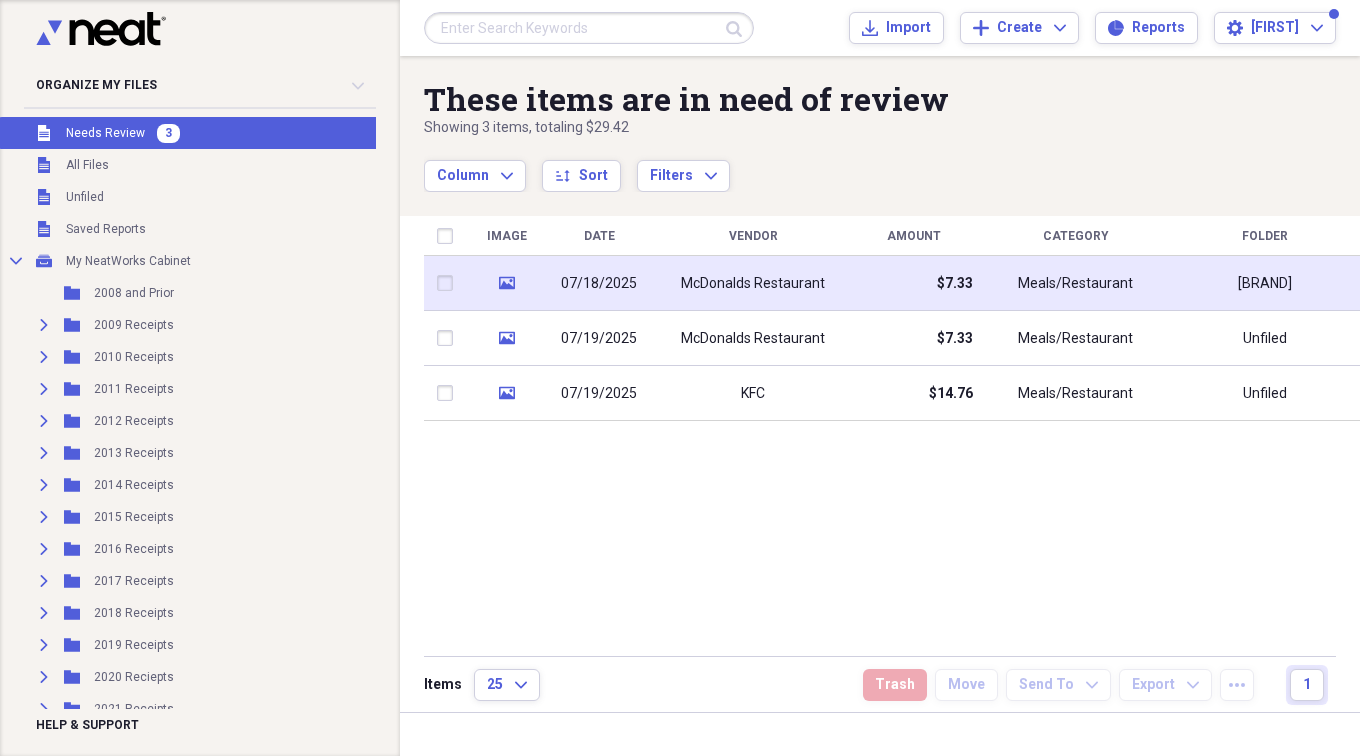 click on "07/18/2025" at bounding box center [599, 284] 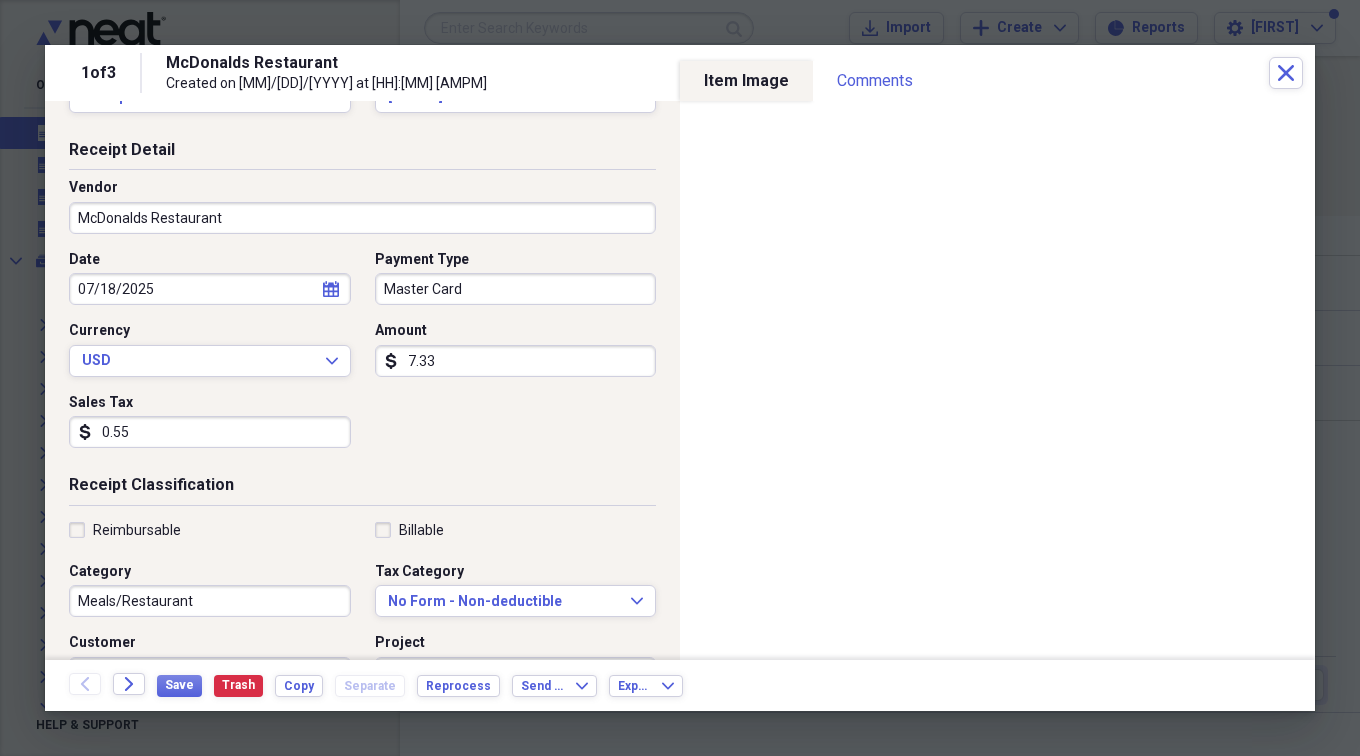scroll, scrollTop: 100, scrollLeft: 0, axis: vertical 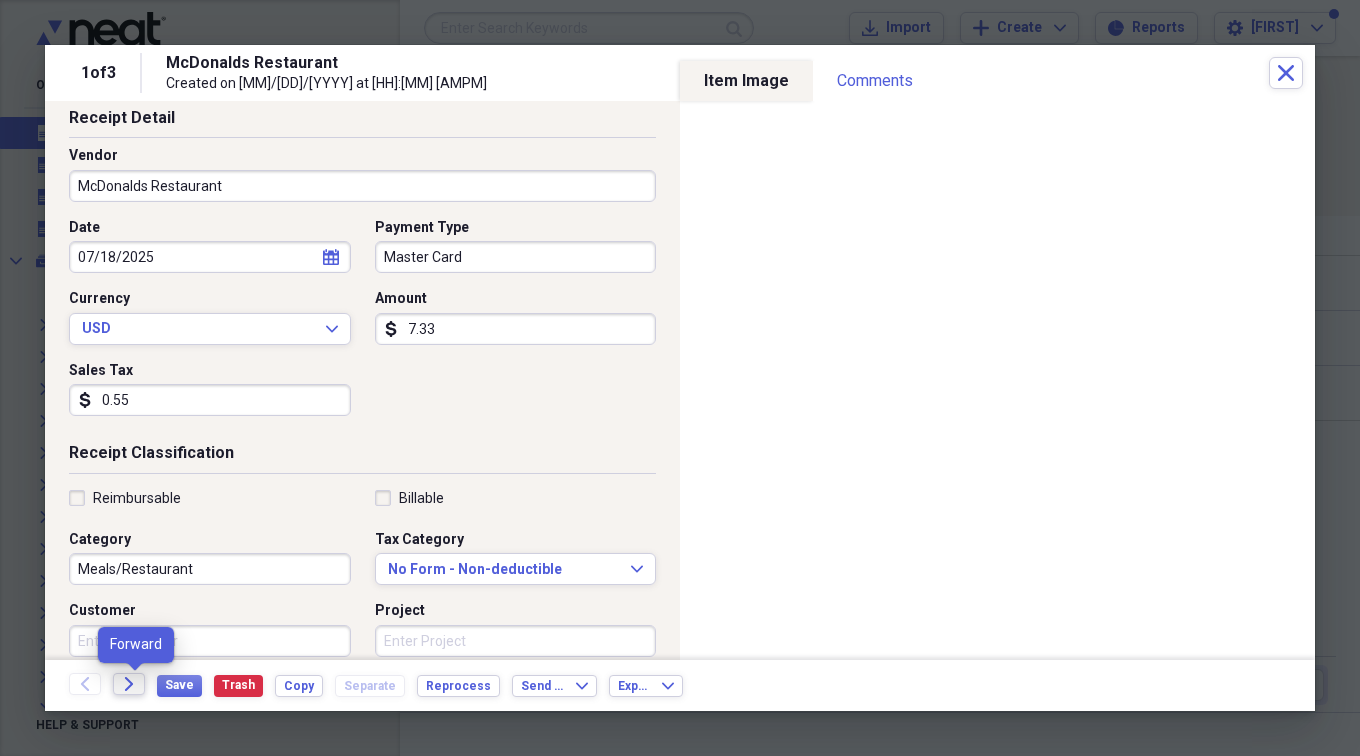 click on "Forward" 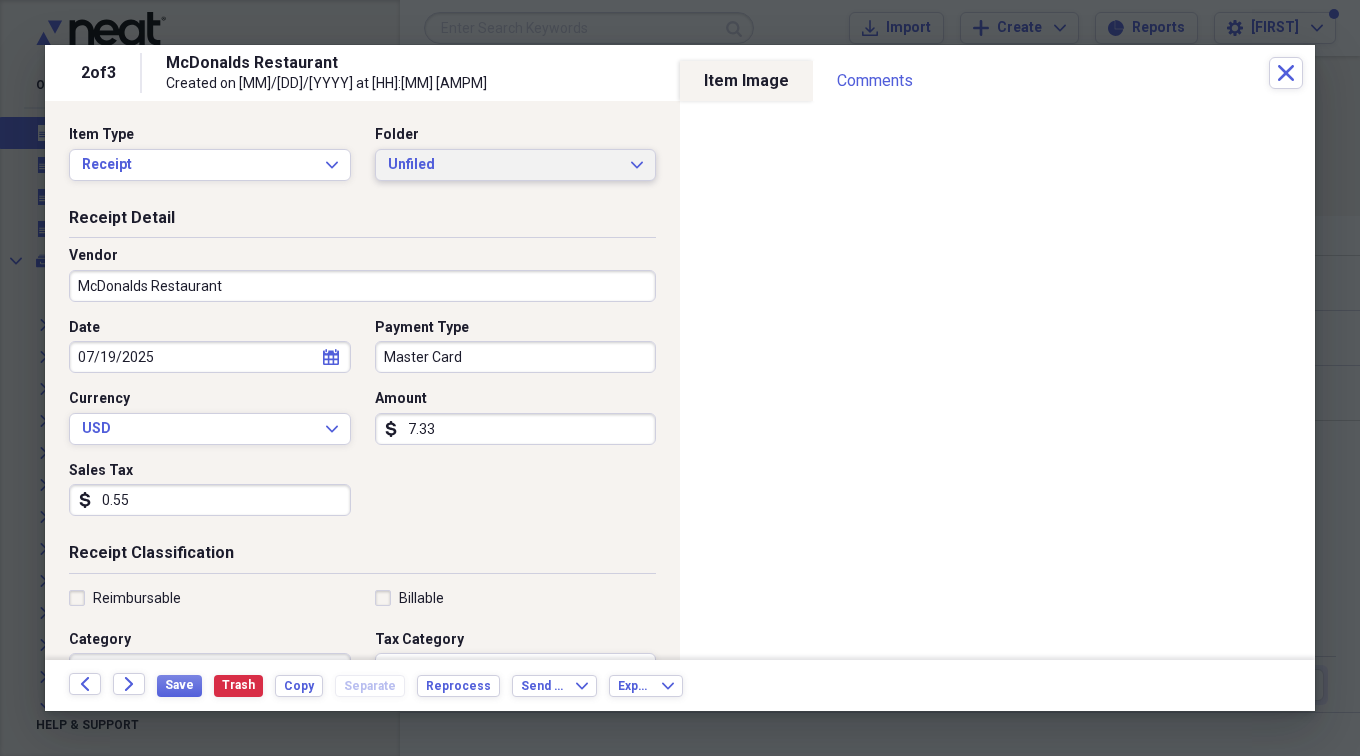 click 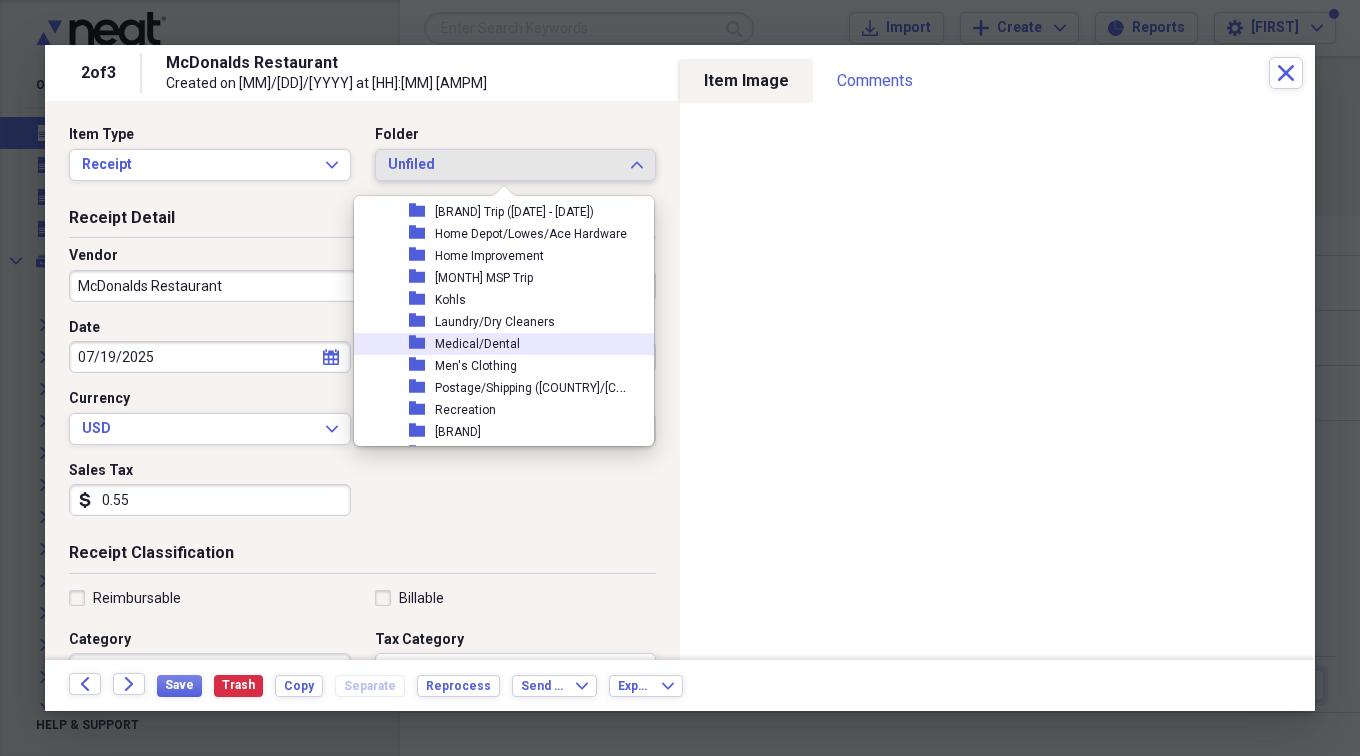 scroll, scrollTop: 600, scrollLeft: 0, axis: vertical 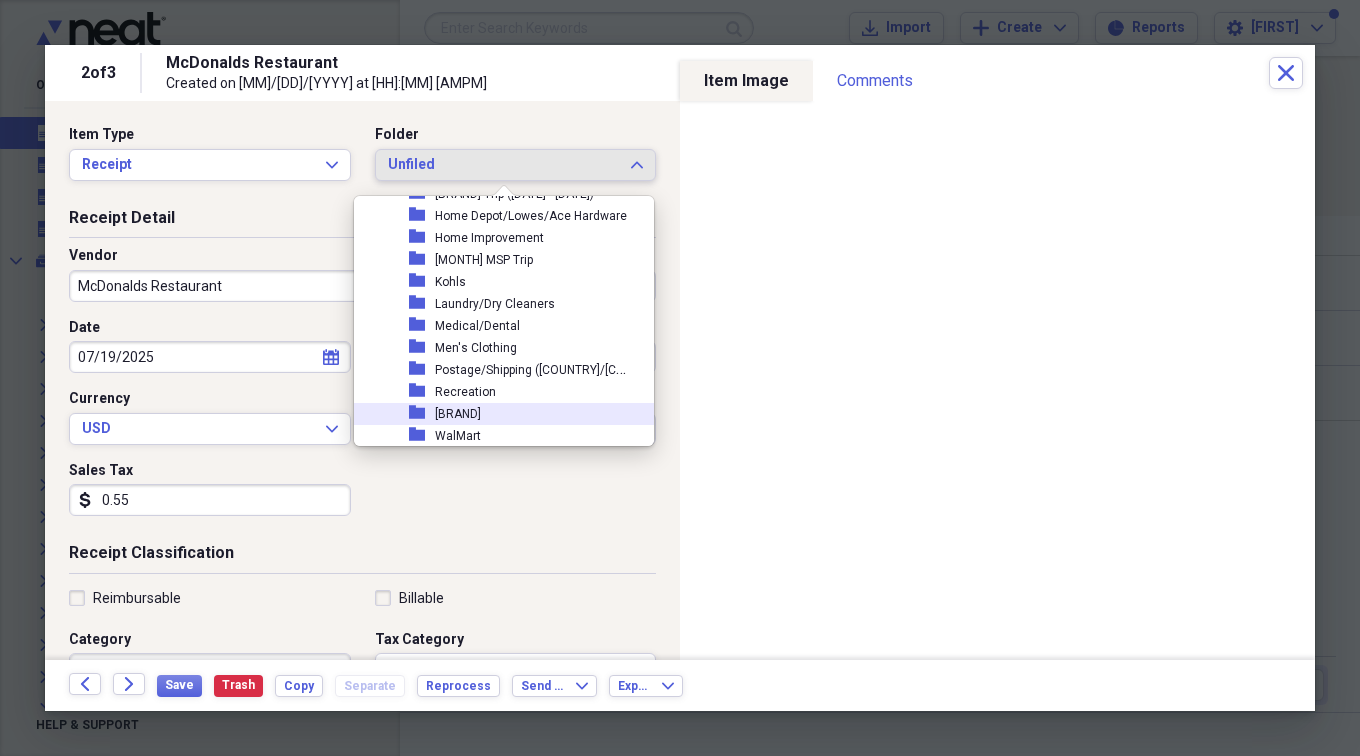 click on "[BRAND]" at bounding box center (458, 414) 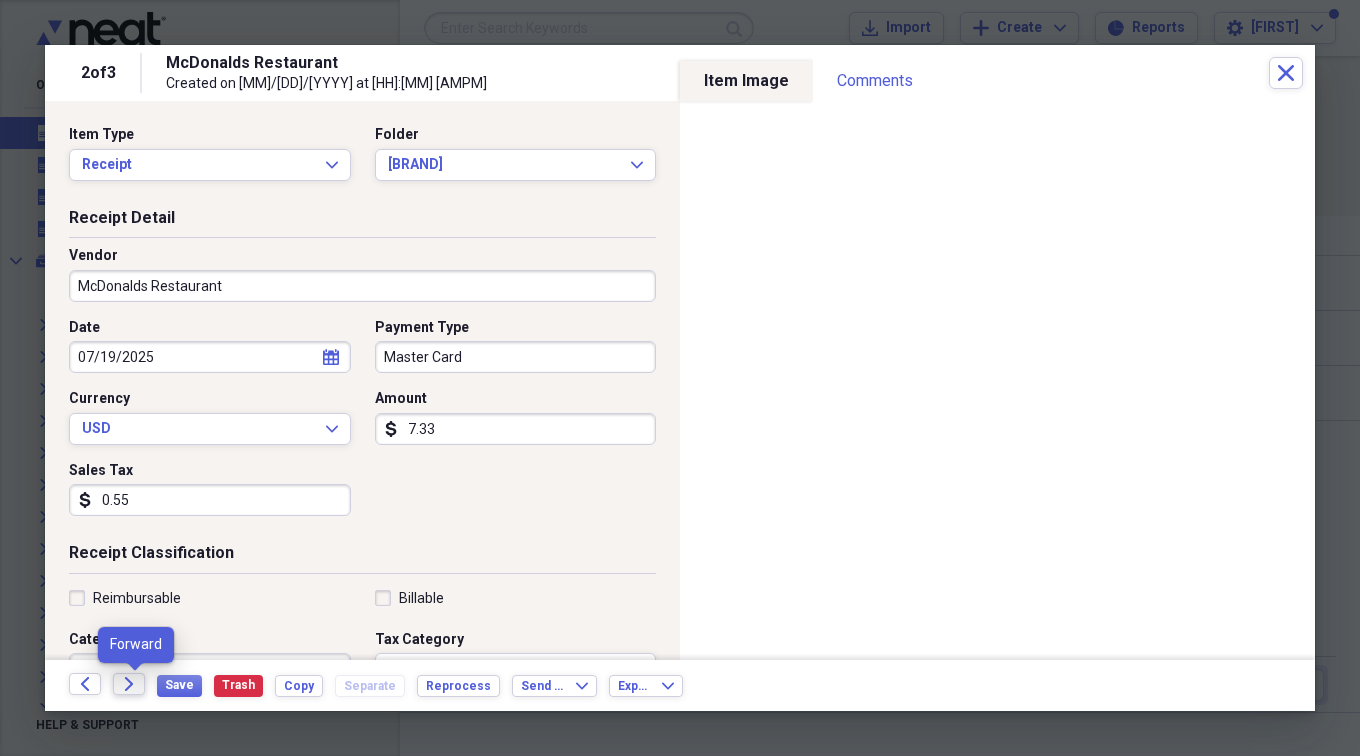 click on "Forward" at bounding box center [129, 684] 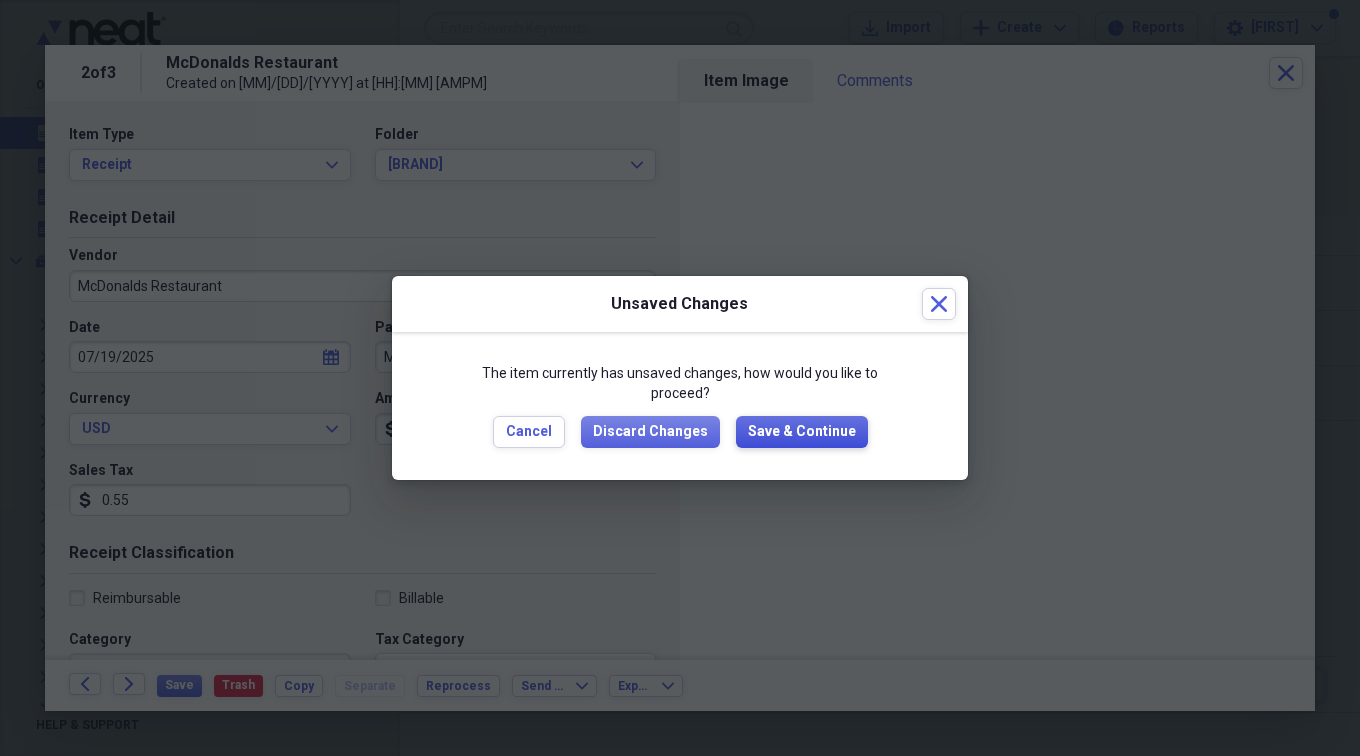click on "Save & Continue" at bounding box center (802, 432) 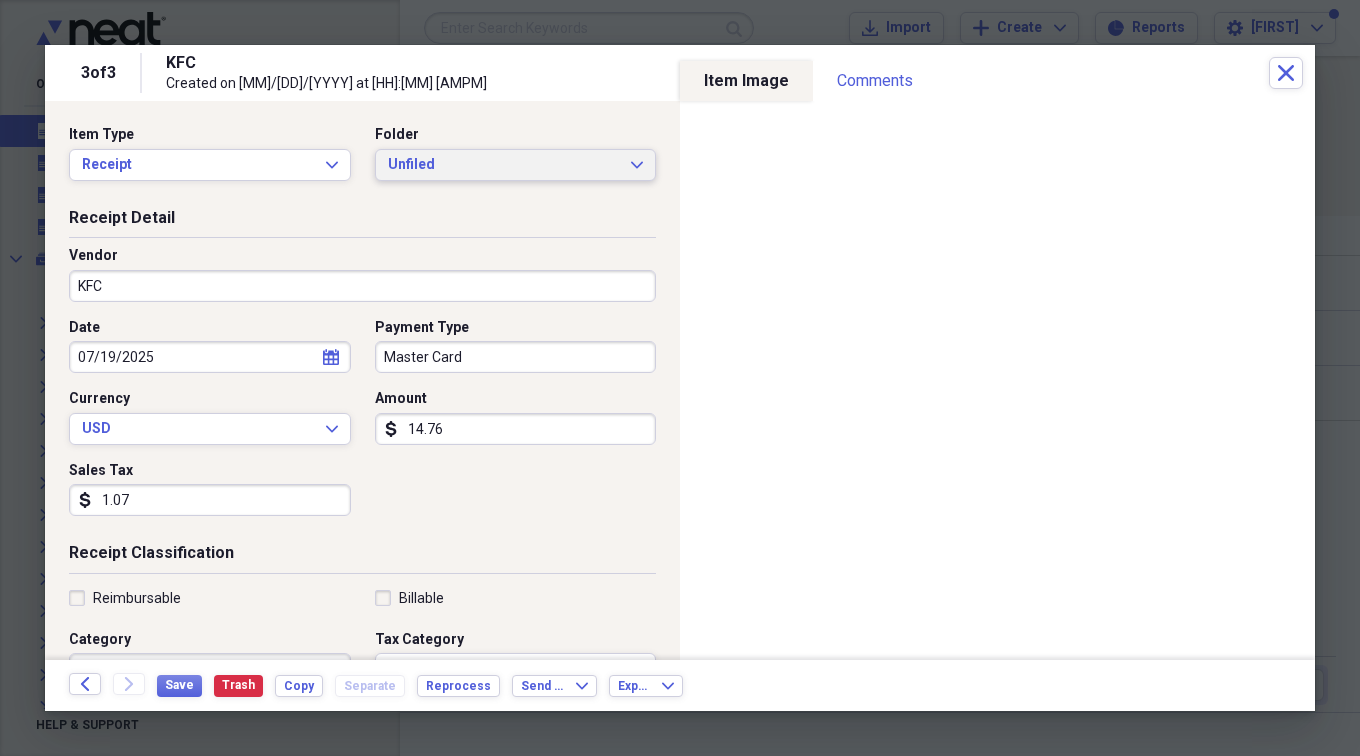 click on "Expand" 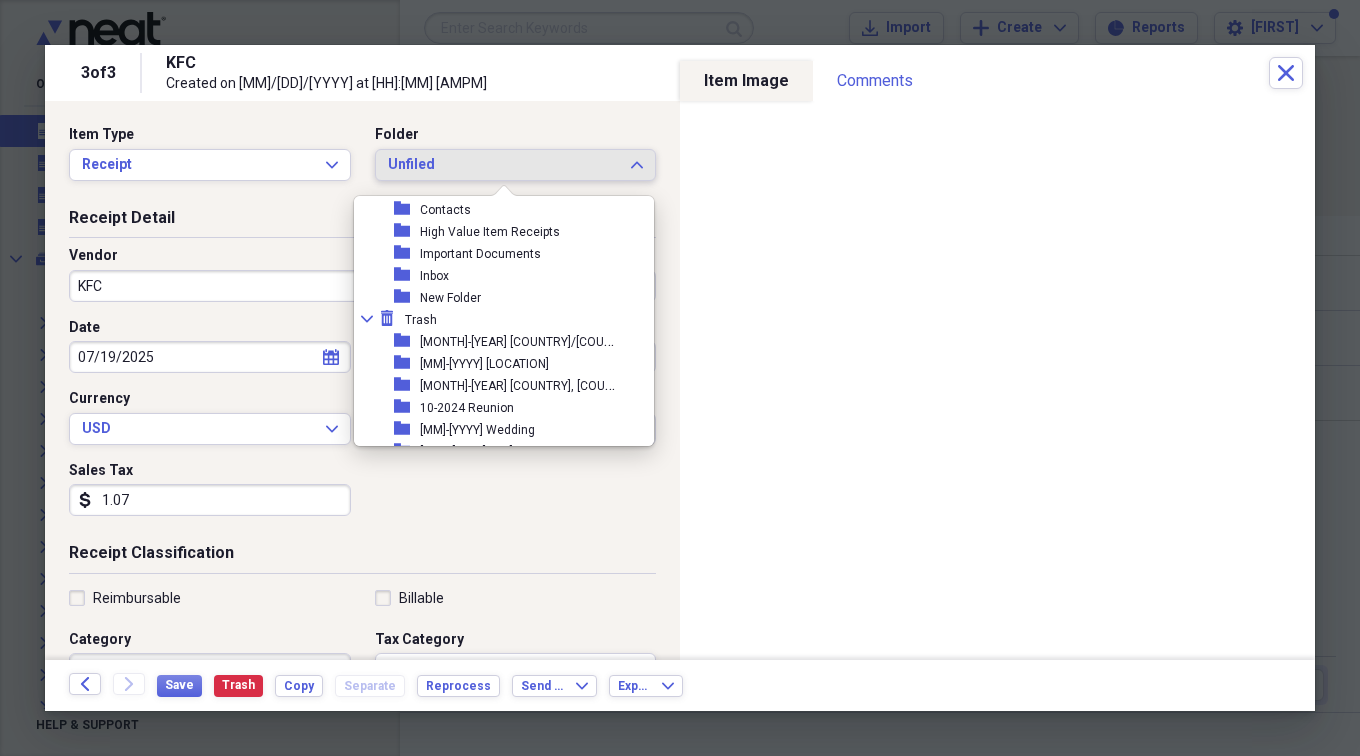 scroll, scrollTop: 900, scrollLeft: 0, axis: vertical 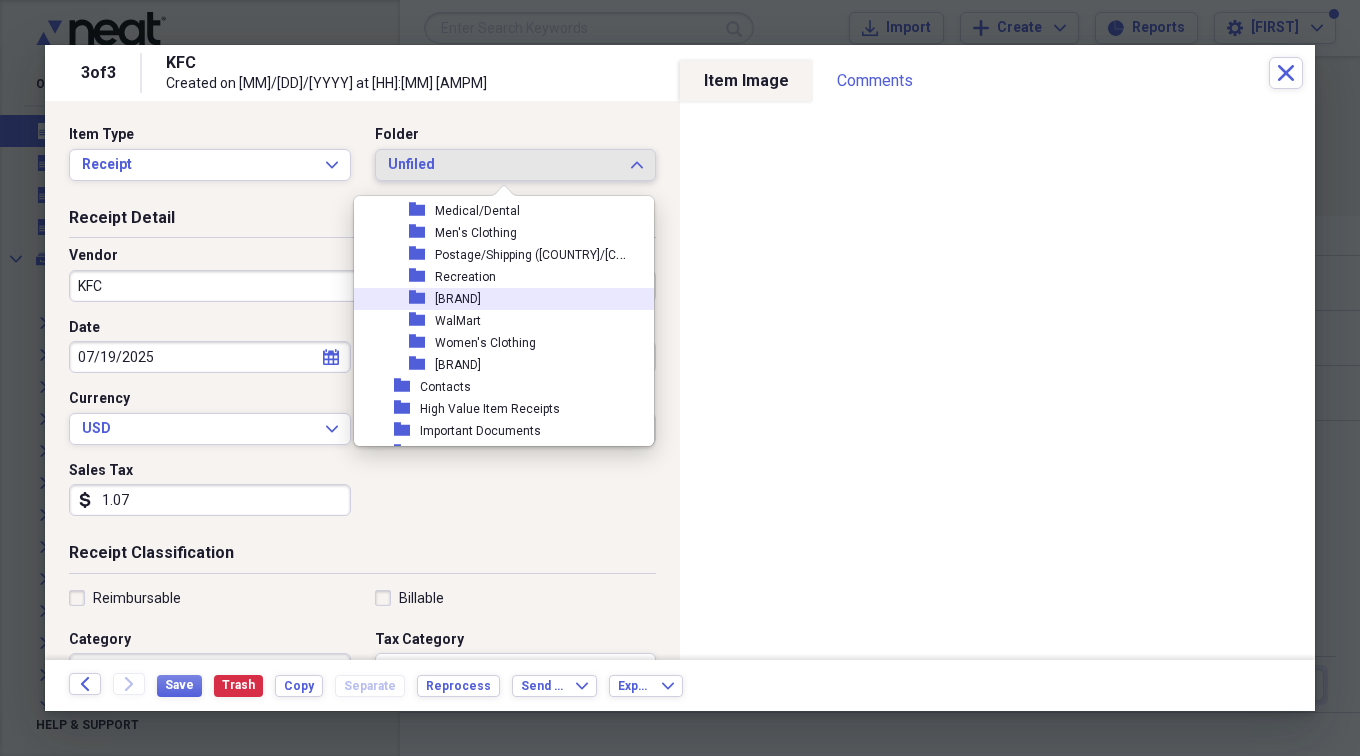 click on "[BRAND]" at bounding box center [458, 299] 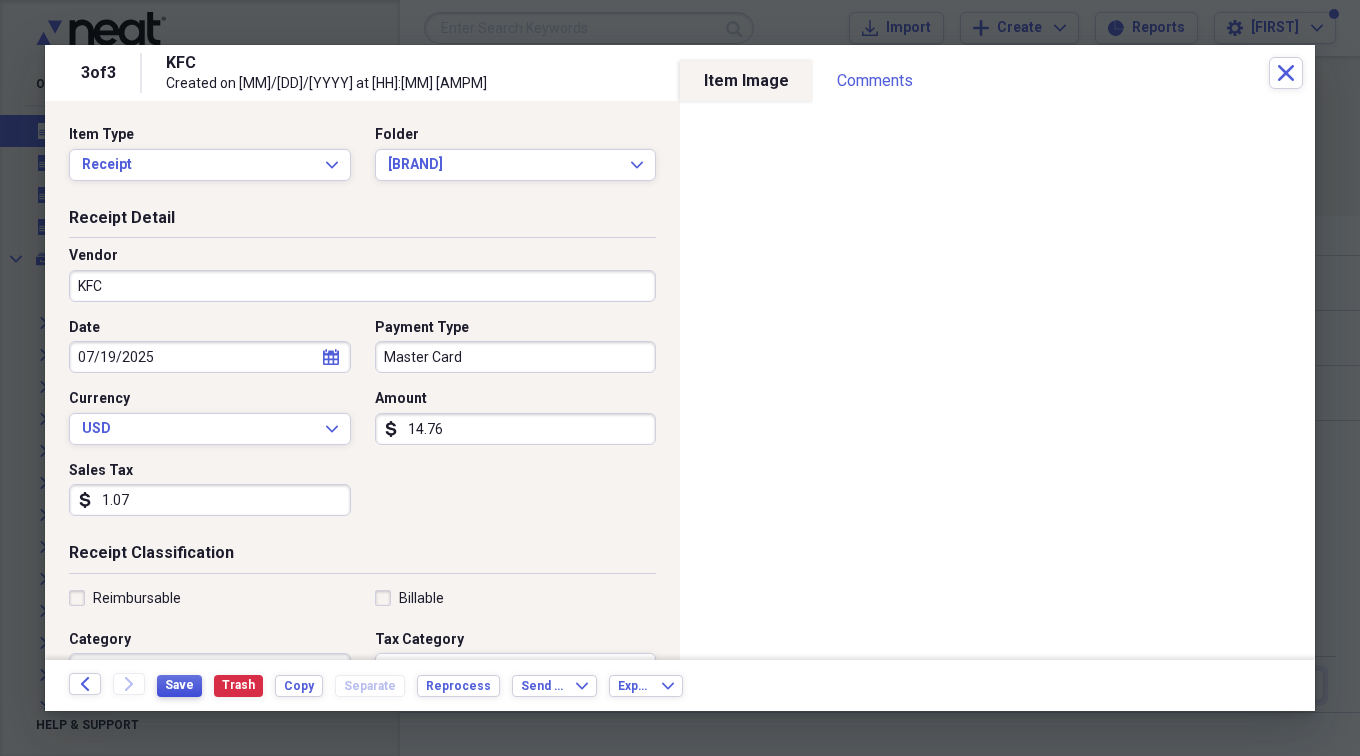 click on "Save" at bounding box center (179, 685) 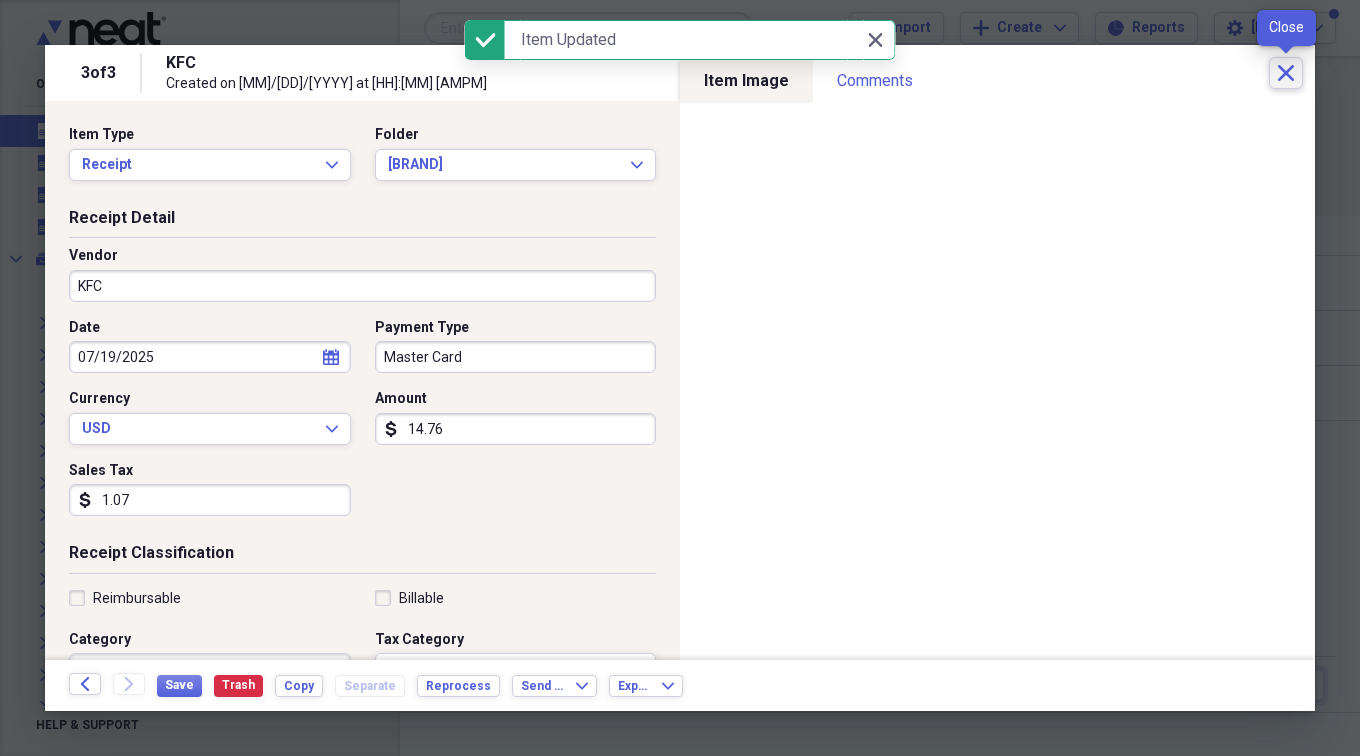 click 